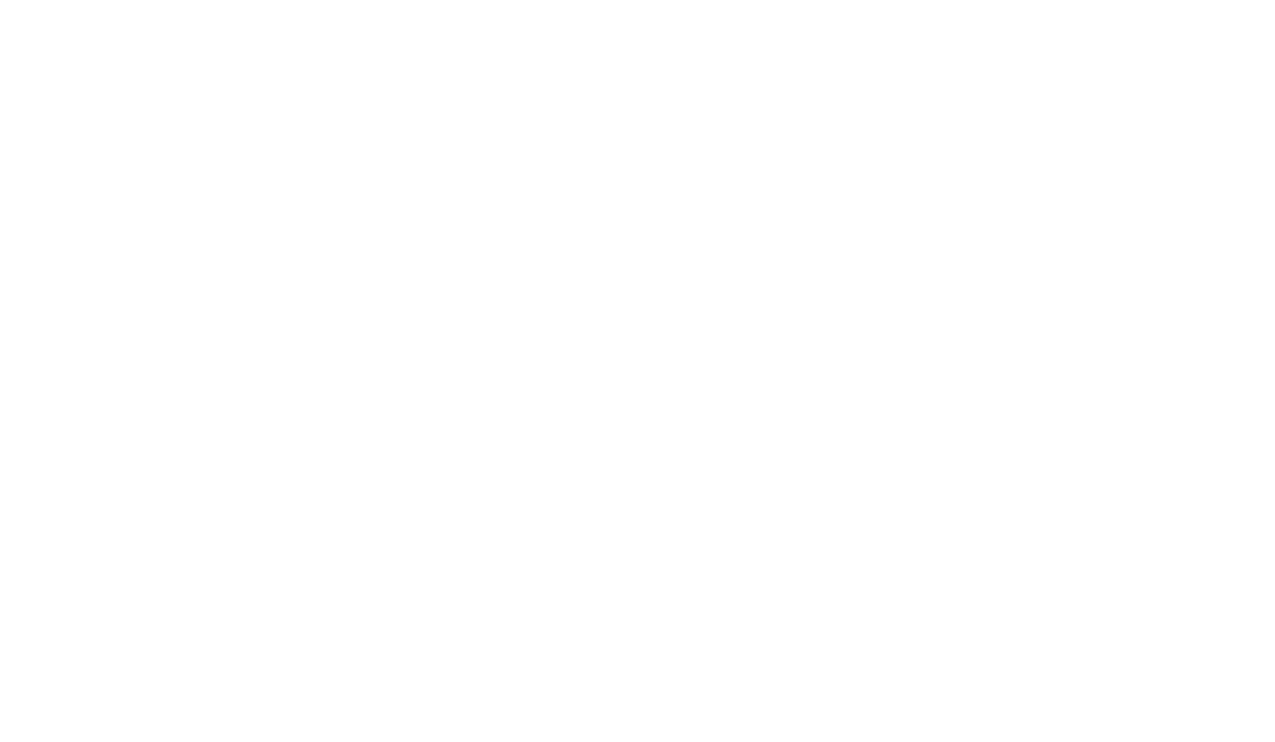 scroll, scrollTop: 0, scrollLeft: 0, axis: both 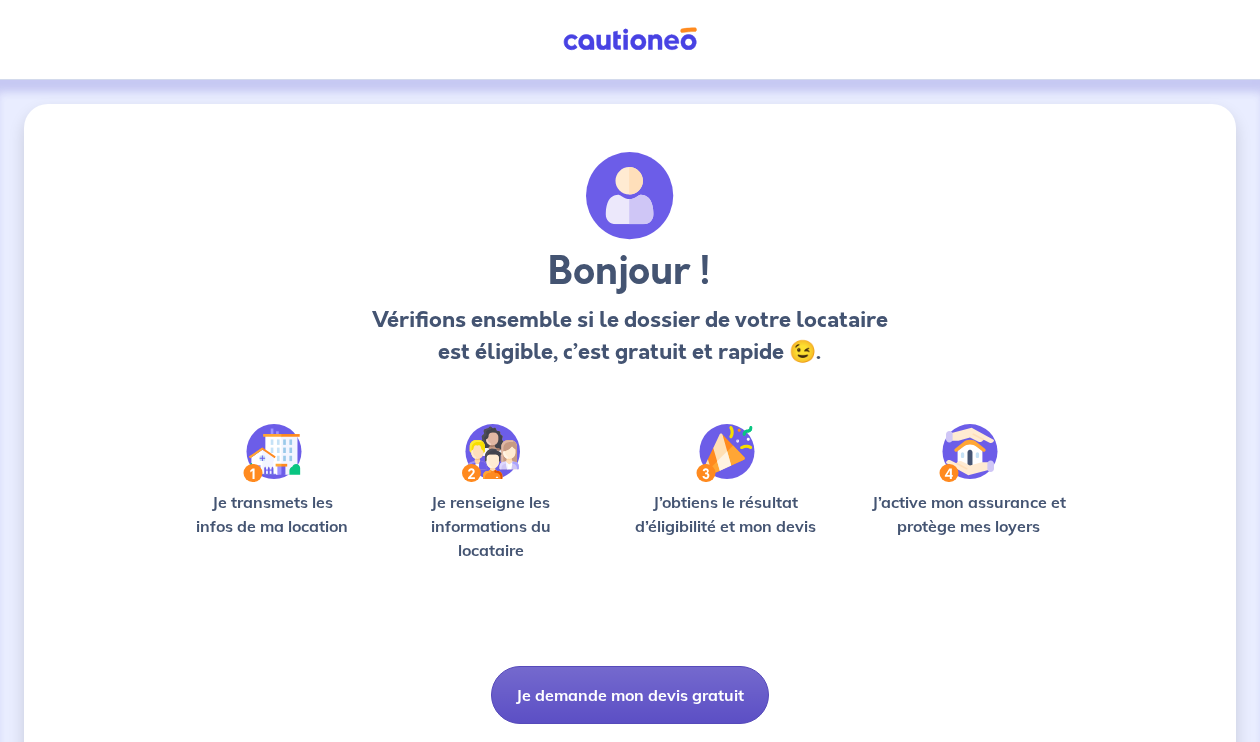 click on "Je demande mon devis gratuit" at bounding box center [630, 695] 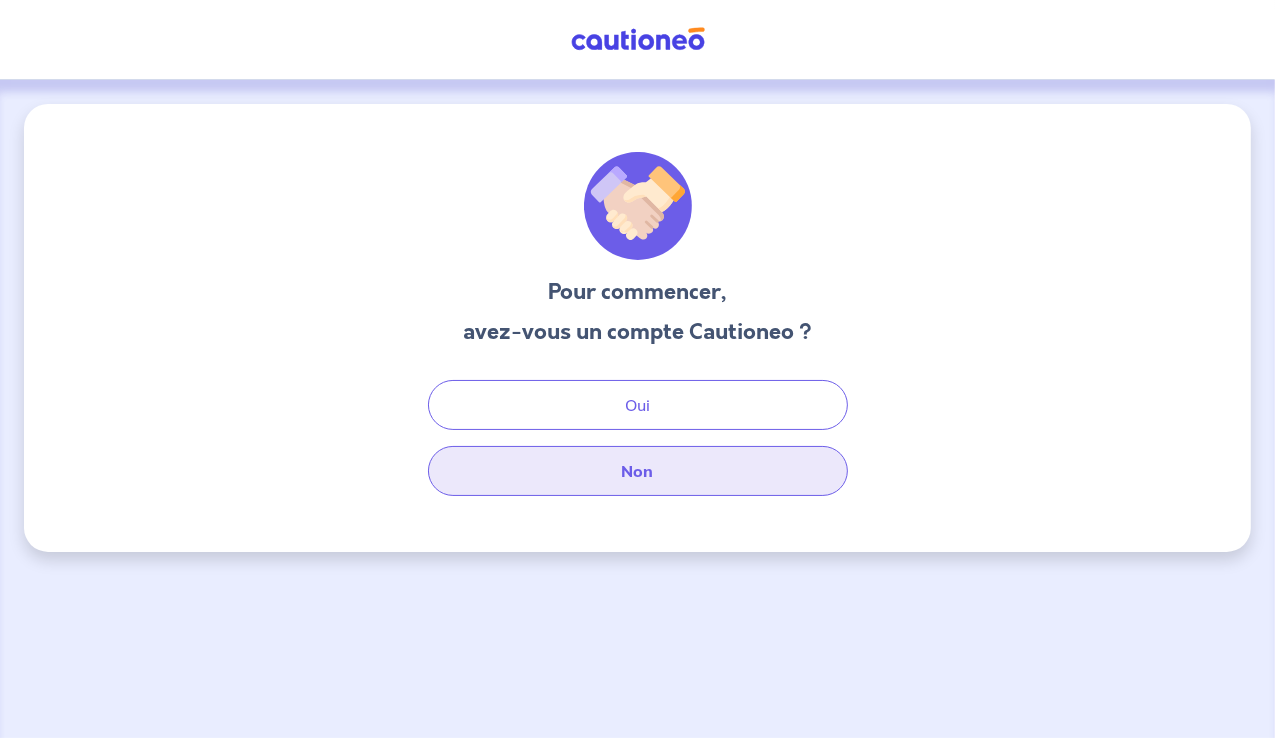 click on "Non" at bounding box center [638, 471] 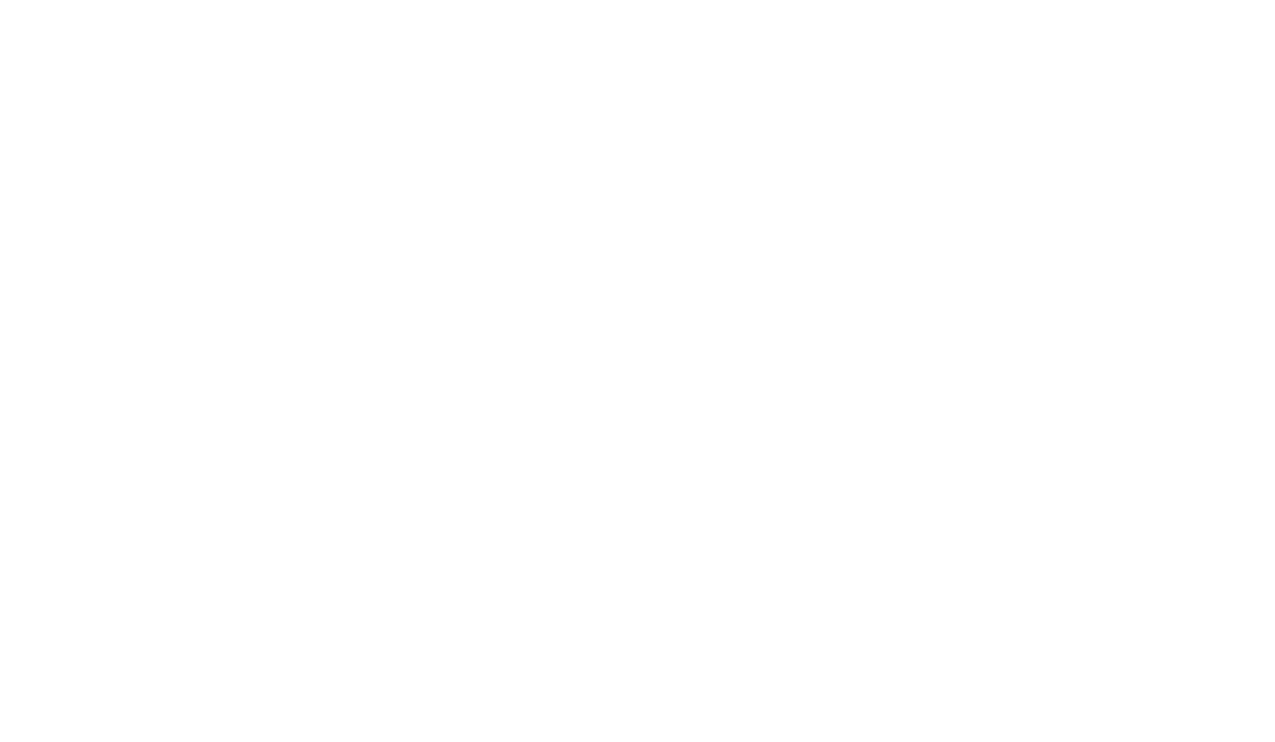 scroll, scrollTop: 0, scrollLeft: 0, axis: both 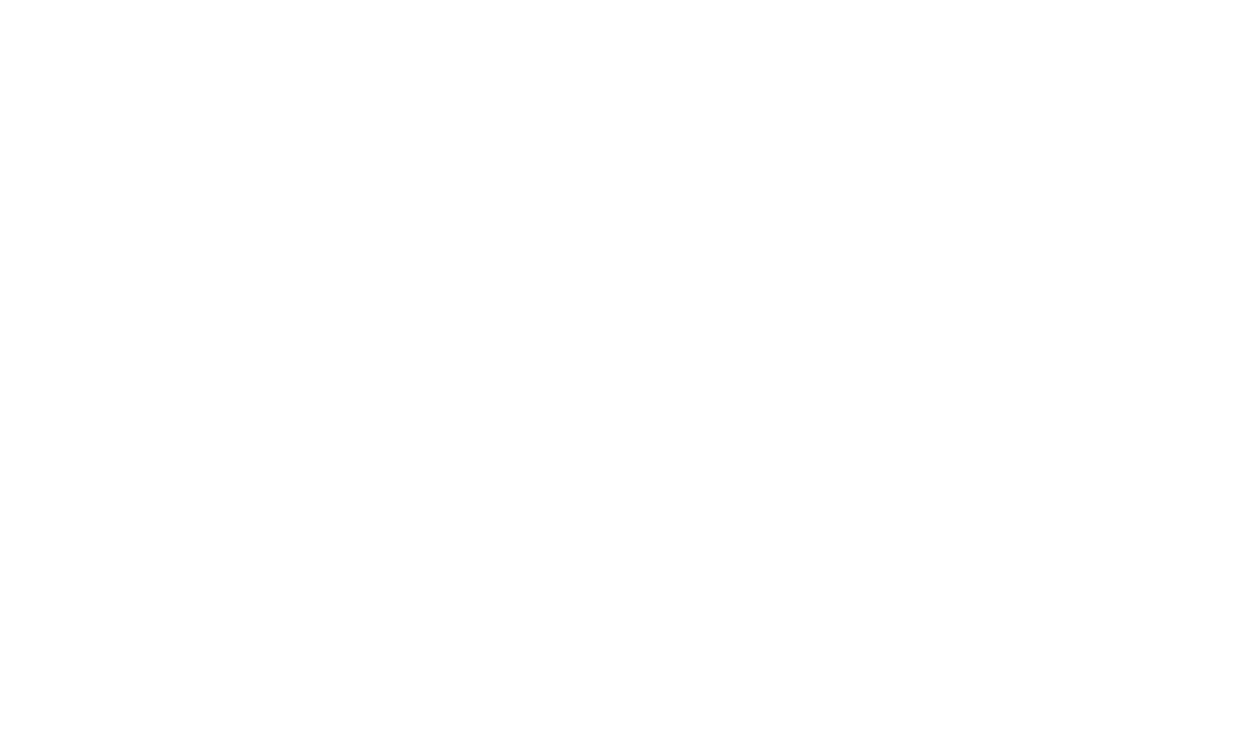 select on "FR" 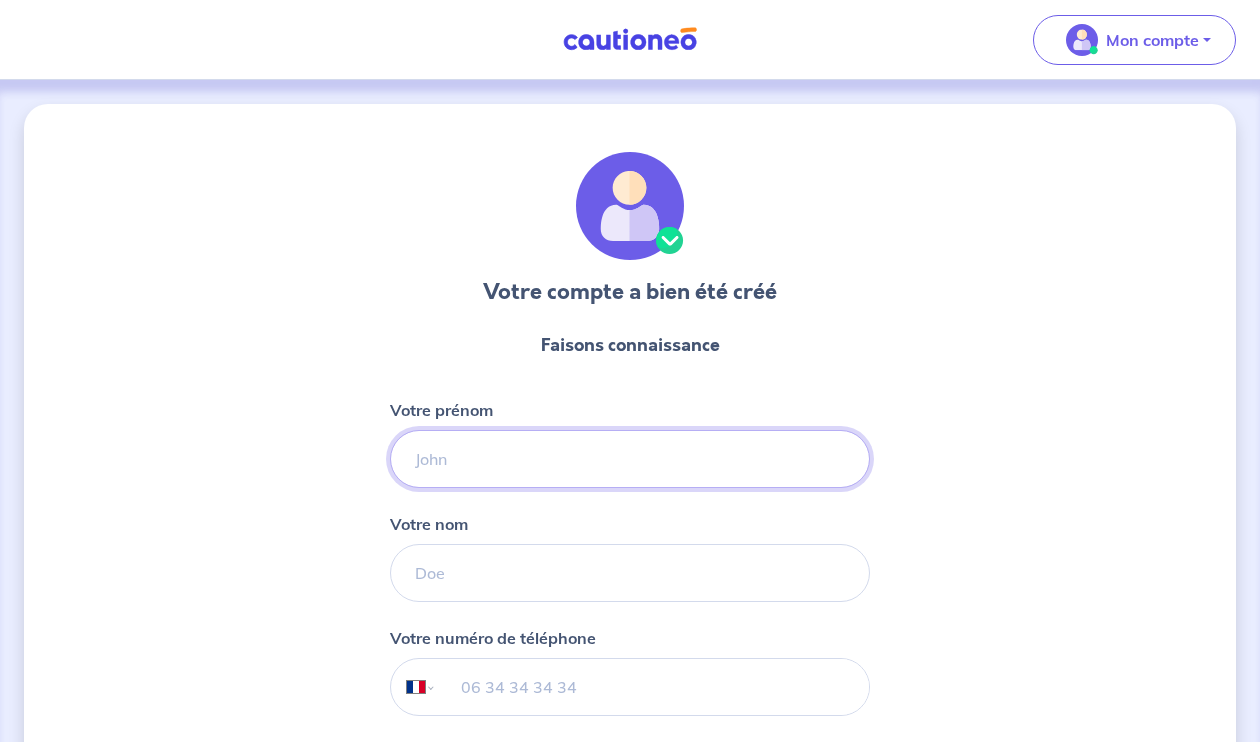 click on "Votre prénom" at bounding box center [630, 459] 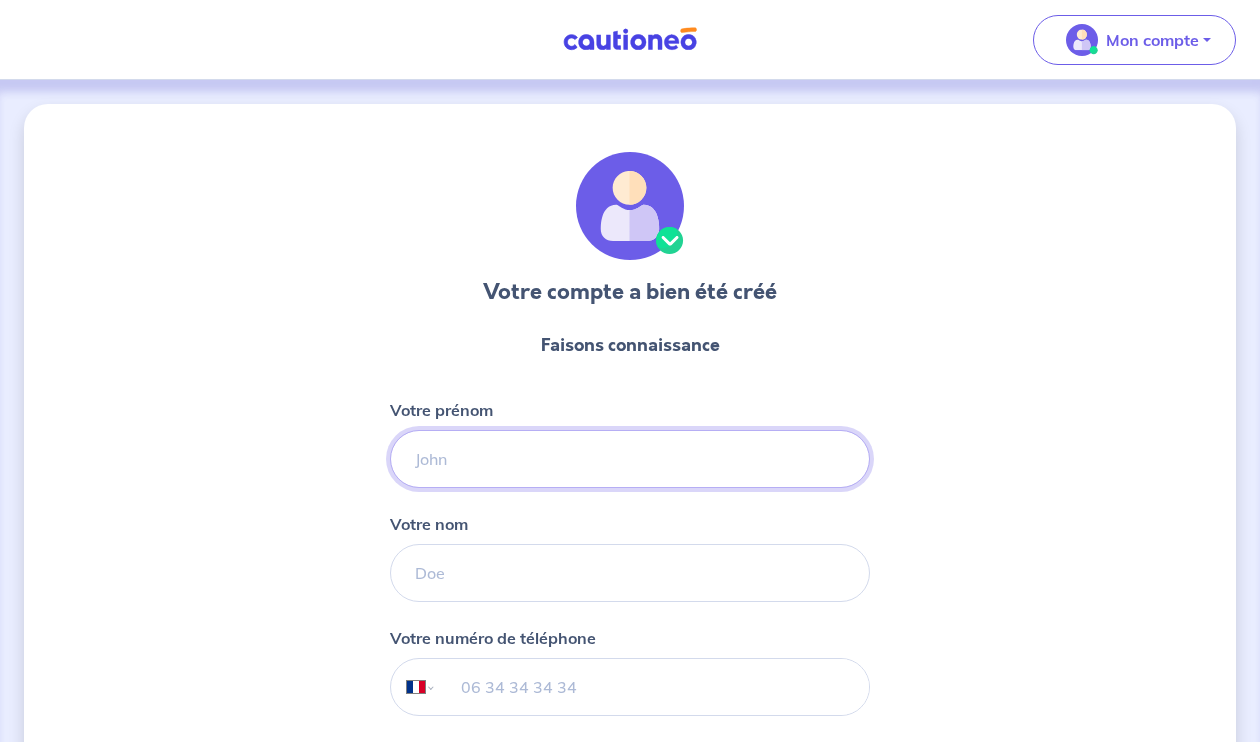 type on "[FIRST]" 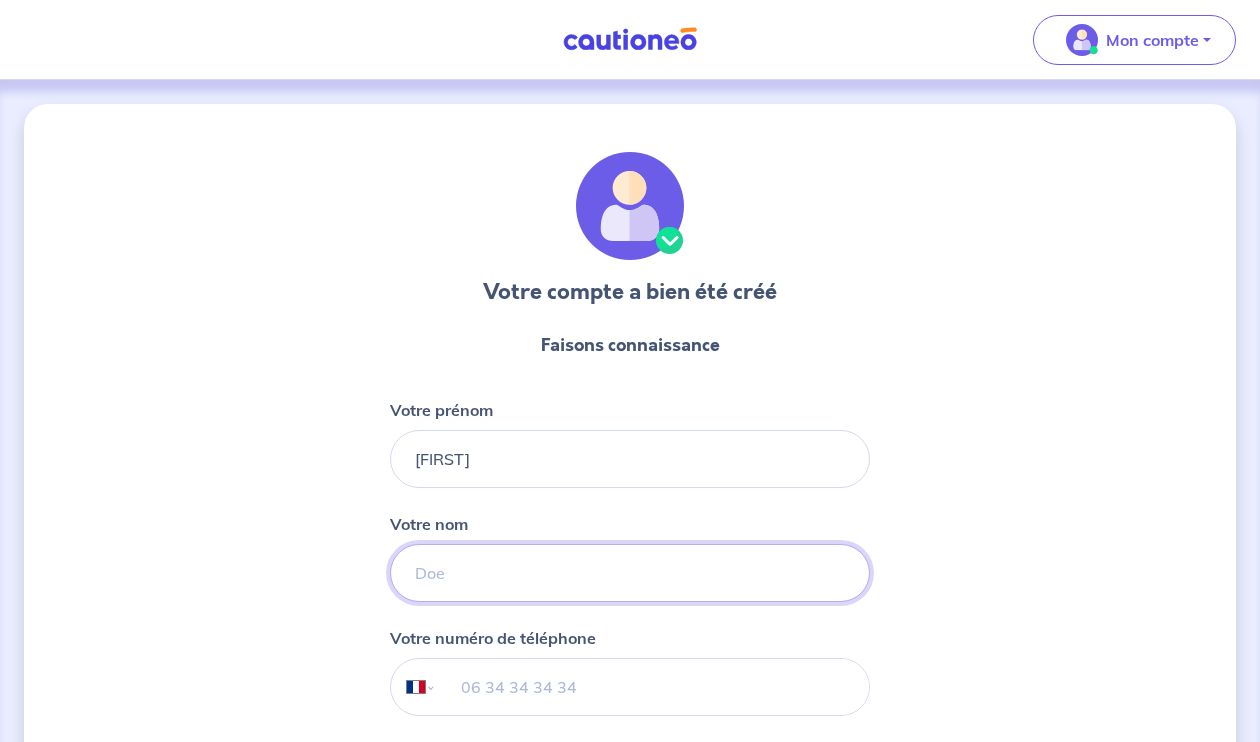 type on "[LAST]" 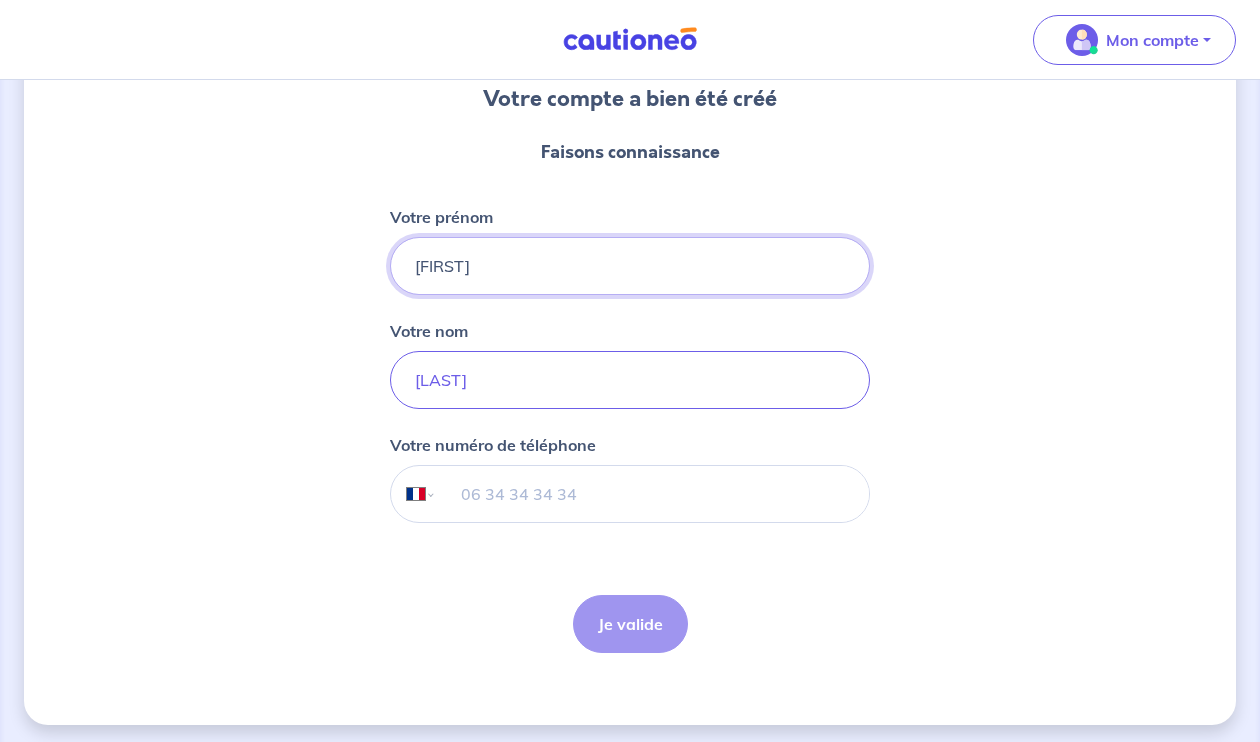 scroll, scrollTop: 198, scrollLeft: 0, axis: vertical 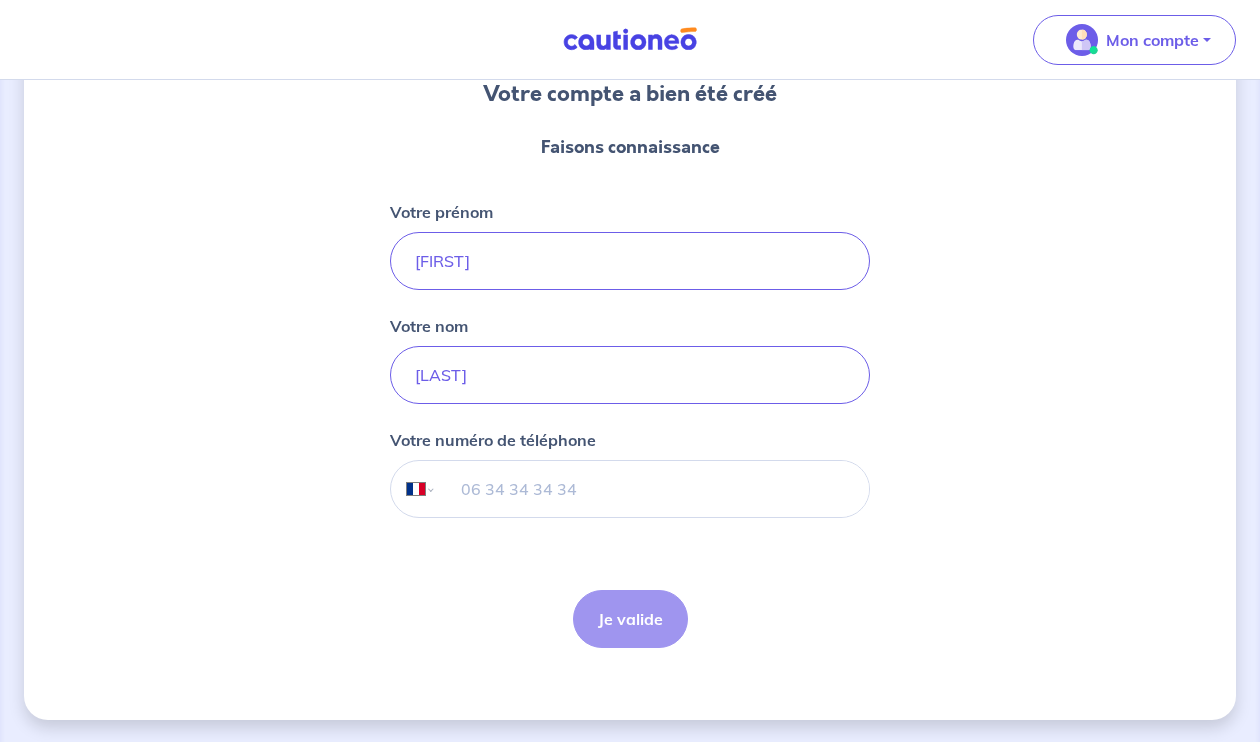 click at bounding box center (653, 489) 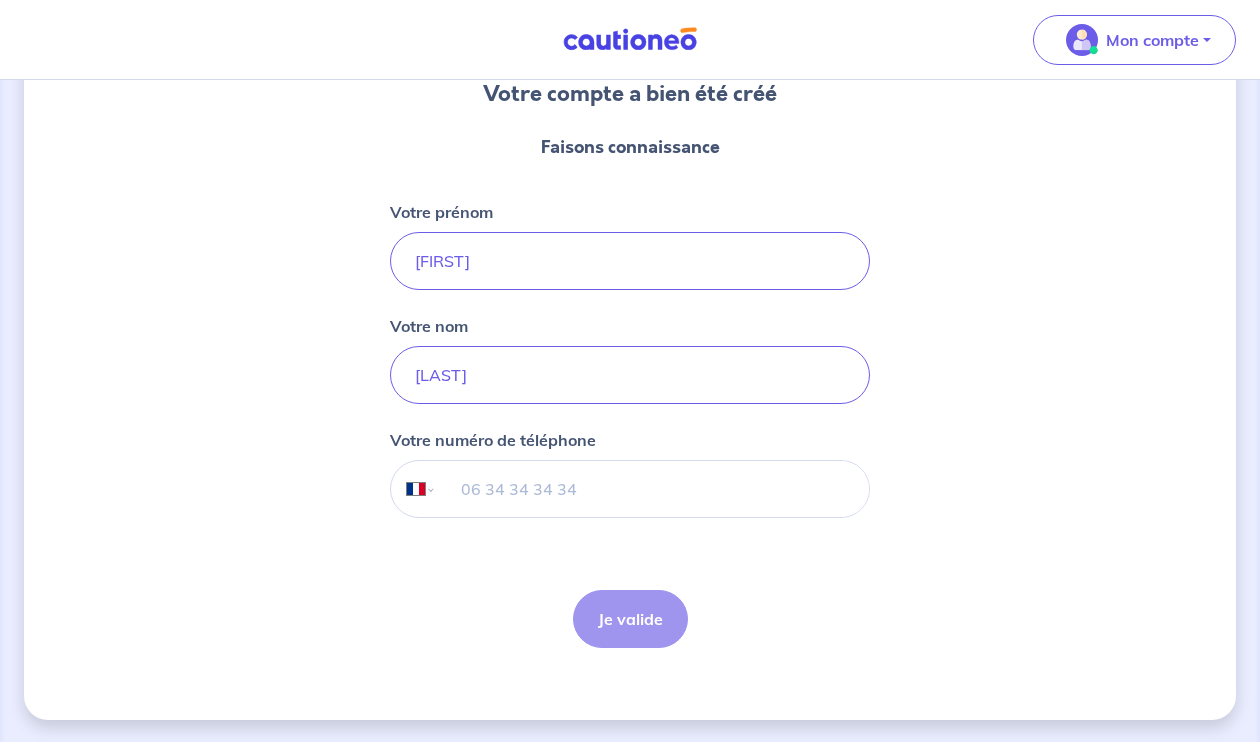 type on "[PHONE]" 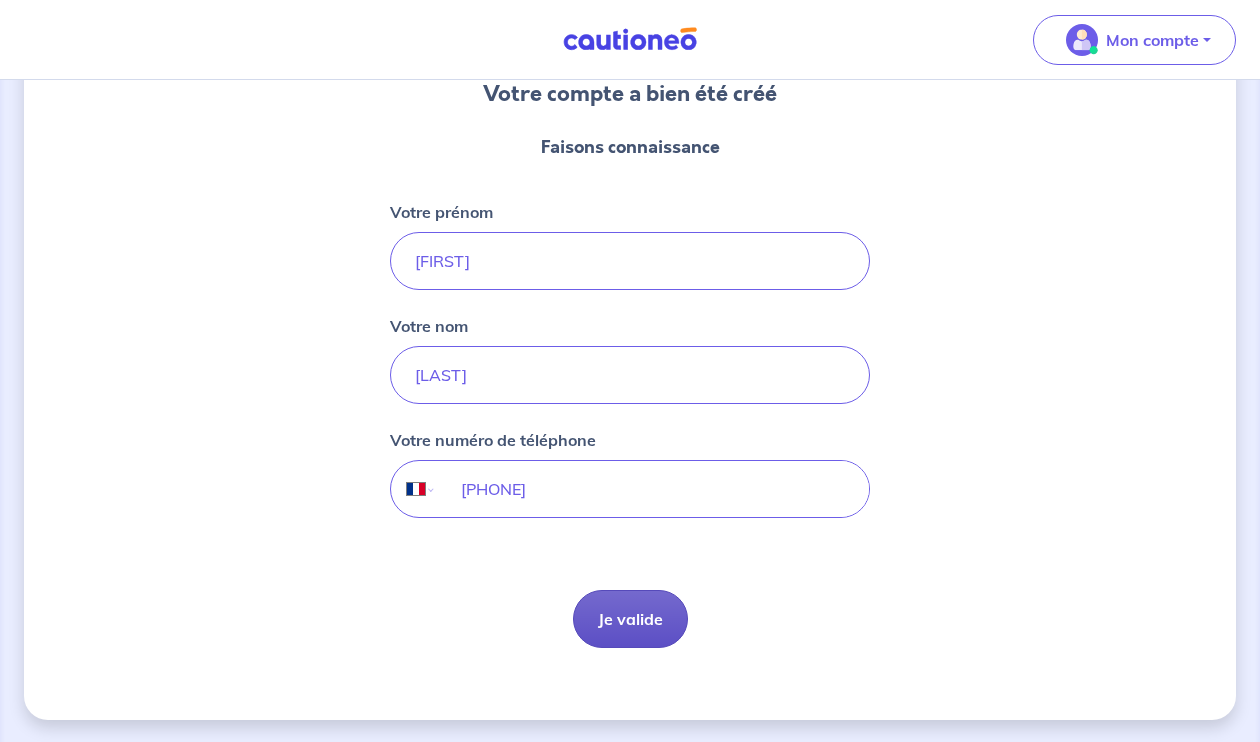click on "Je valide" at bounding box center (630, 619) 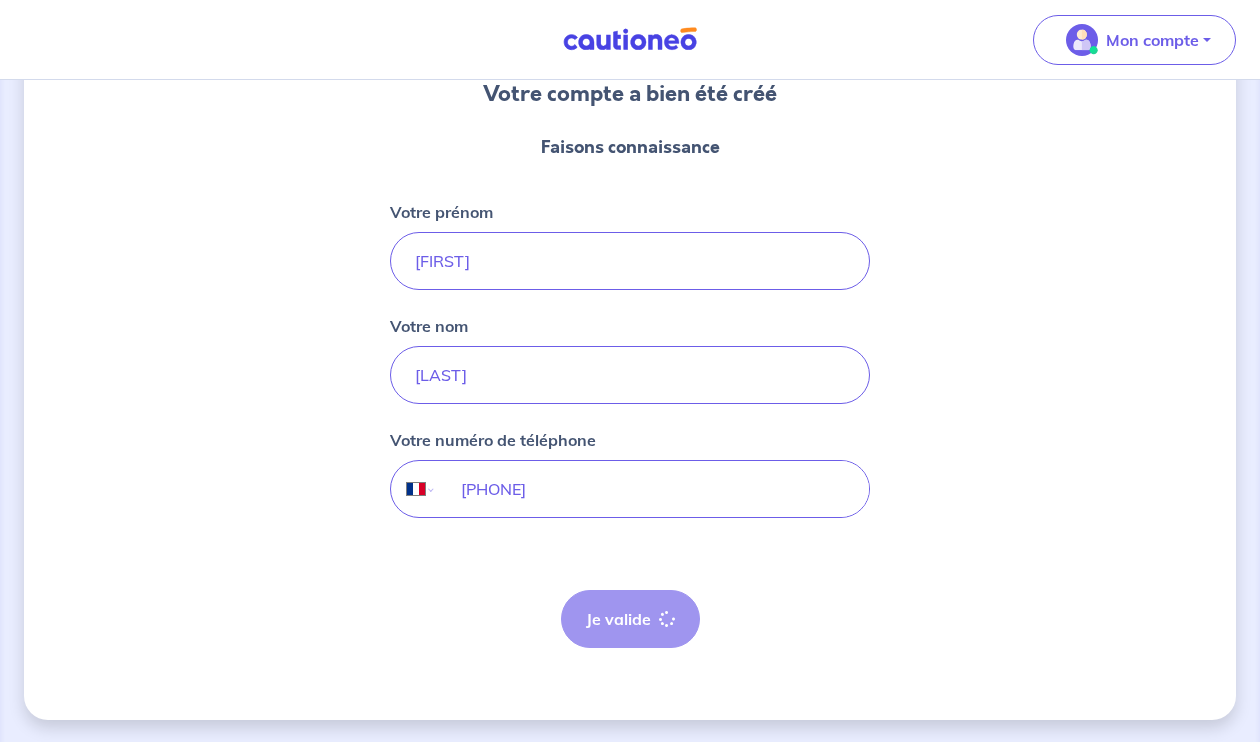 scroll, scrollTop: 0, scrollLeft: 0, axis: both 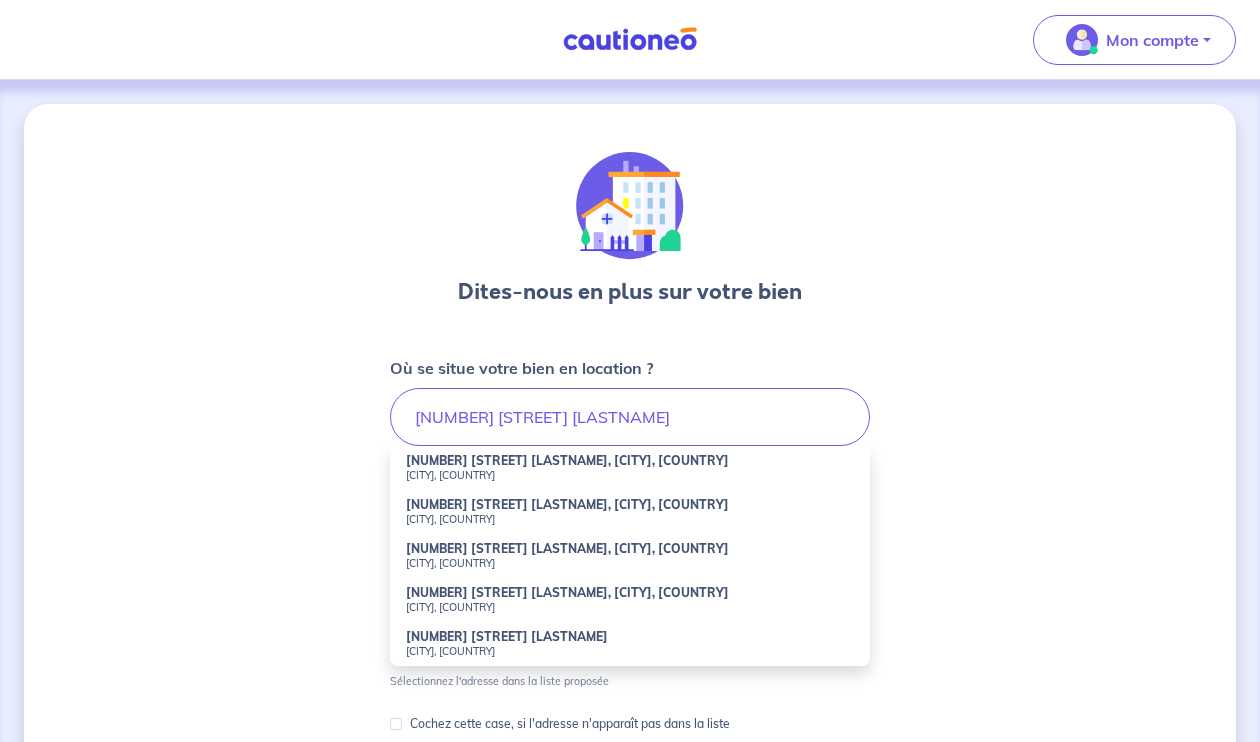 click on "[CITY], [COUNTRY]" at bounding box center (630, 475) 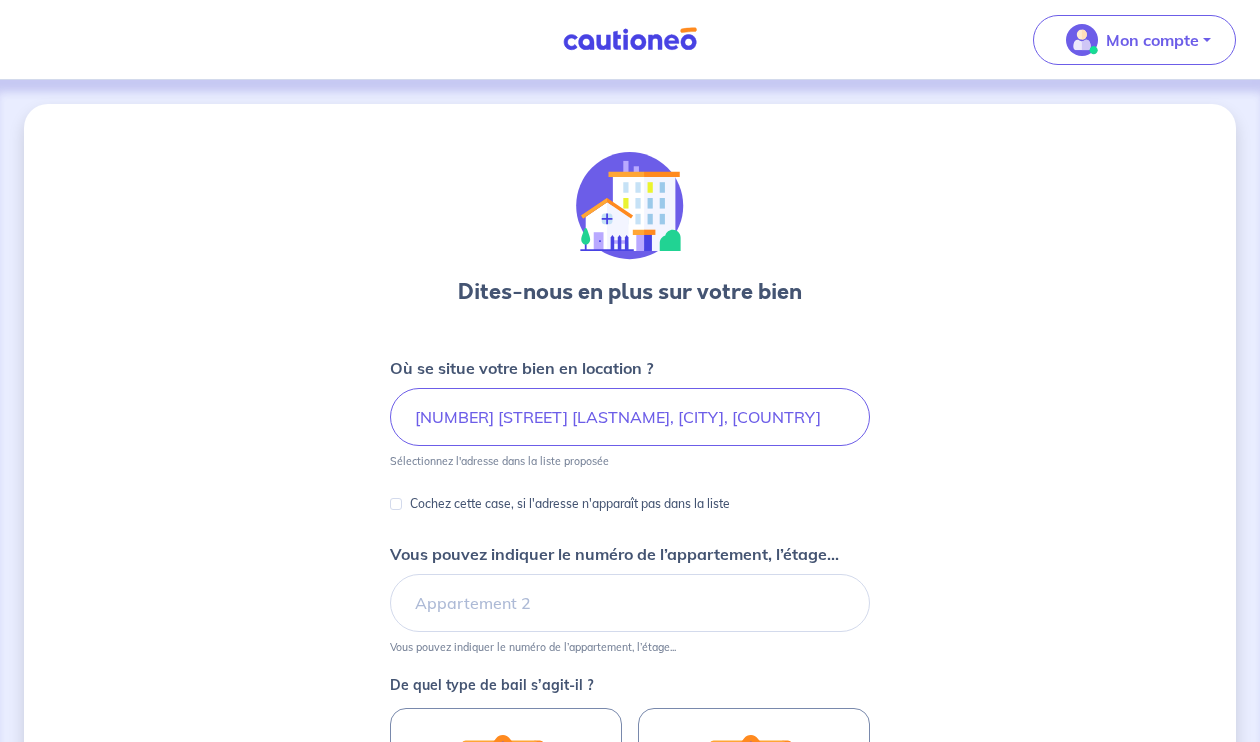 scroll, scrollTop: 100, scrollLeft: 0, axis: vertical 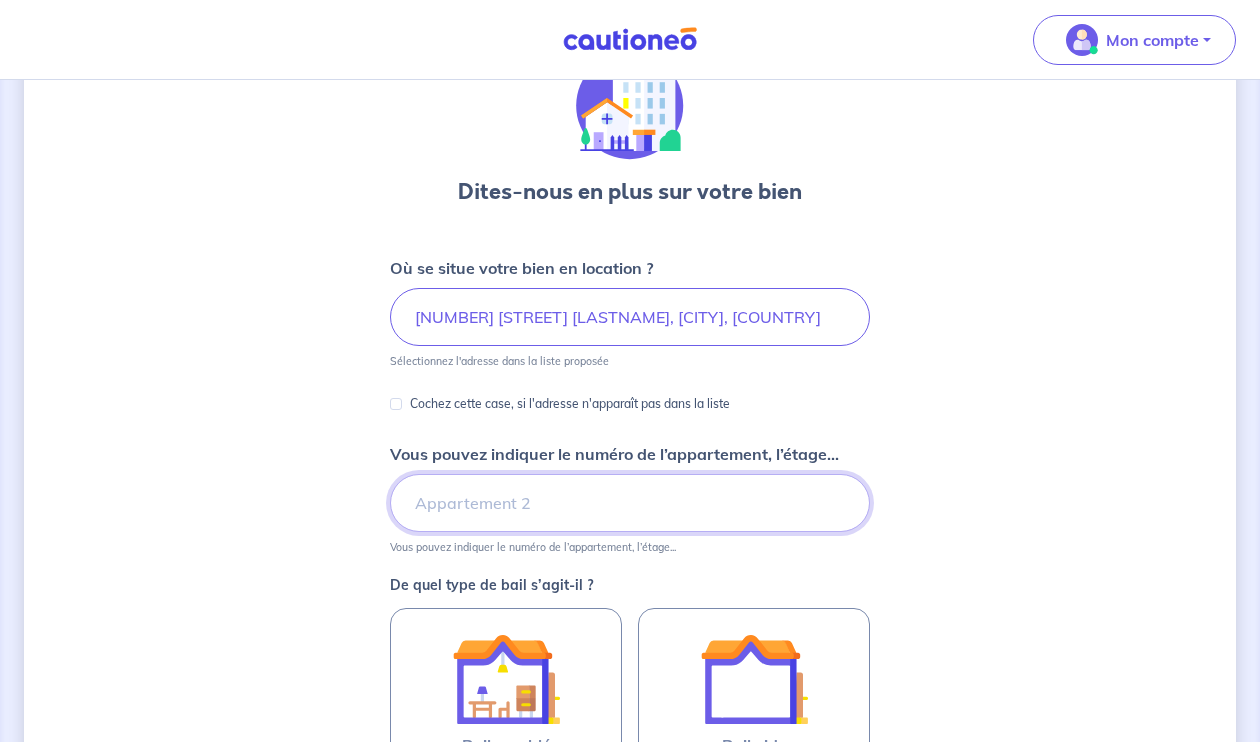 click on "Vous pouvez indiquer le numéro de l’appartement, l’étage..." at bounding box center (630, 503) 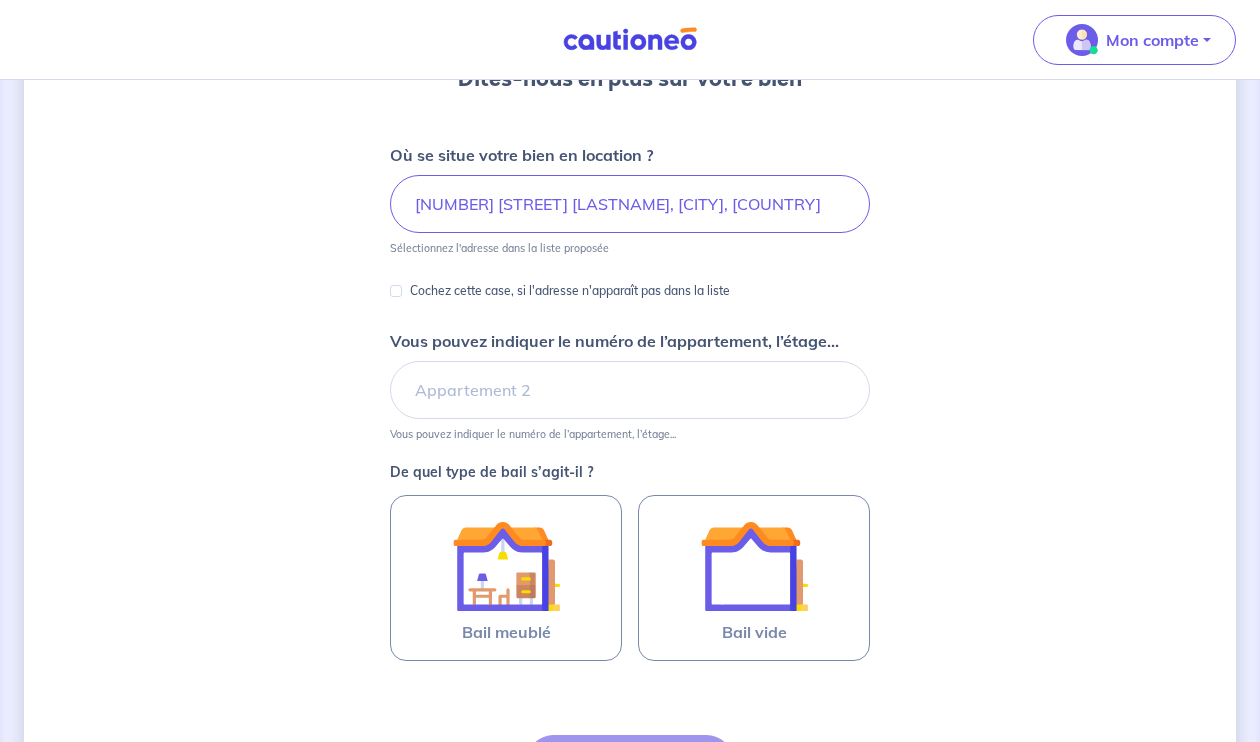 scroll, scrollTop: 300, scrollLeft: 0, axis: vertical 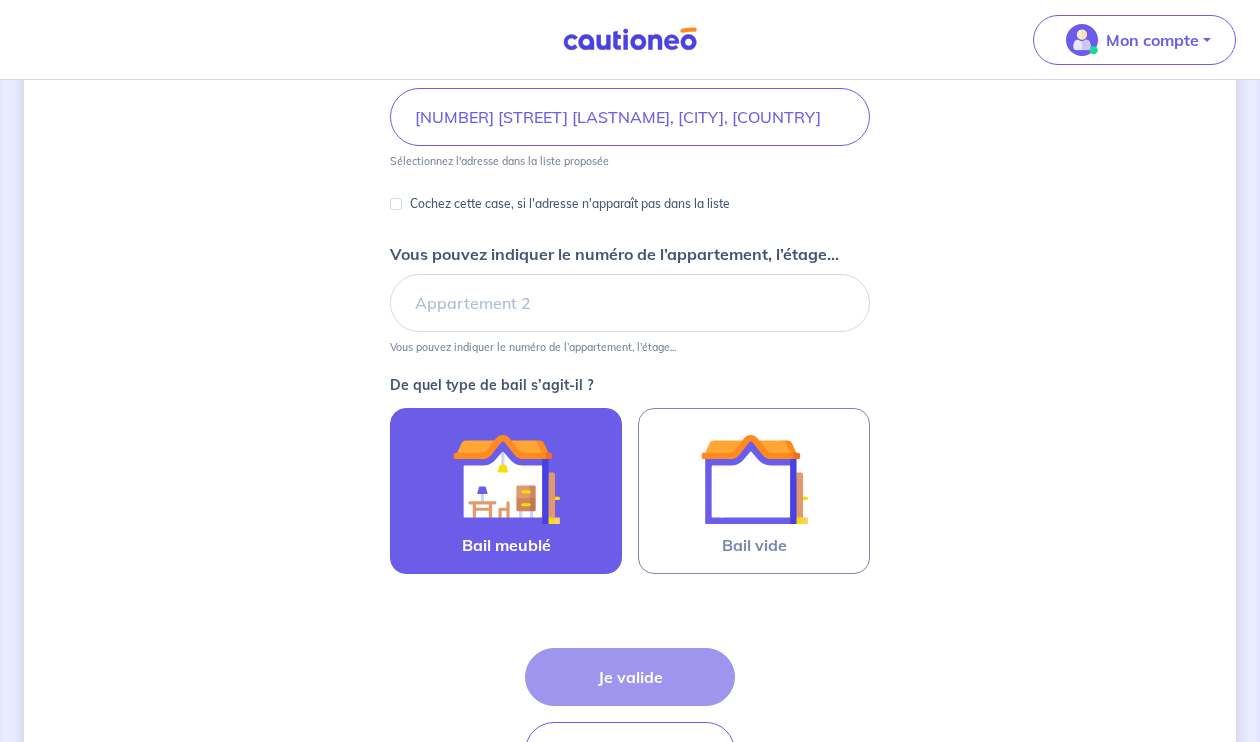 click at bounding box center [506, 479] 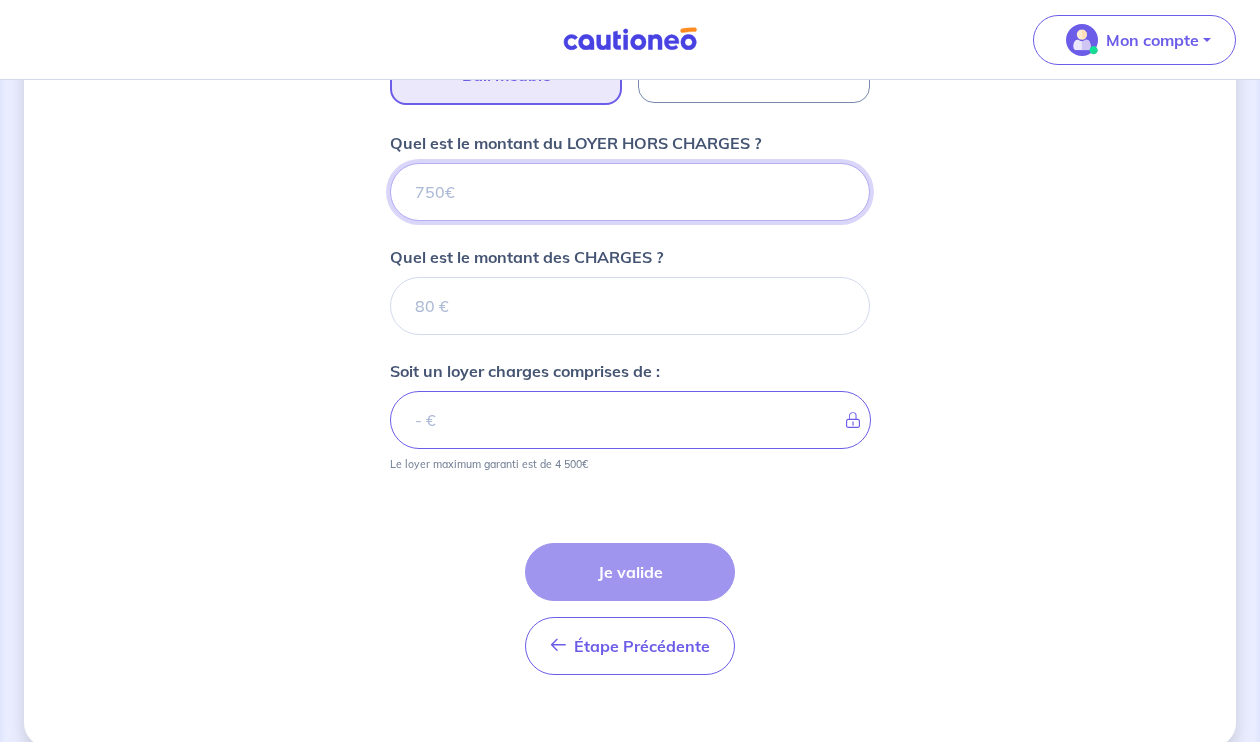 scroll, scrollTop: 796, scrollLeft: 0, axis: vertical 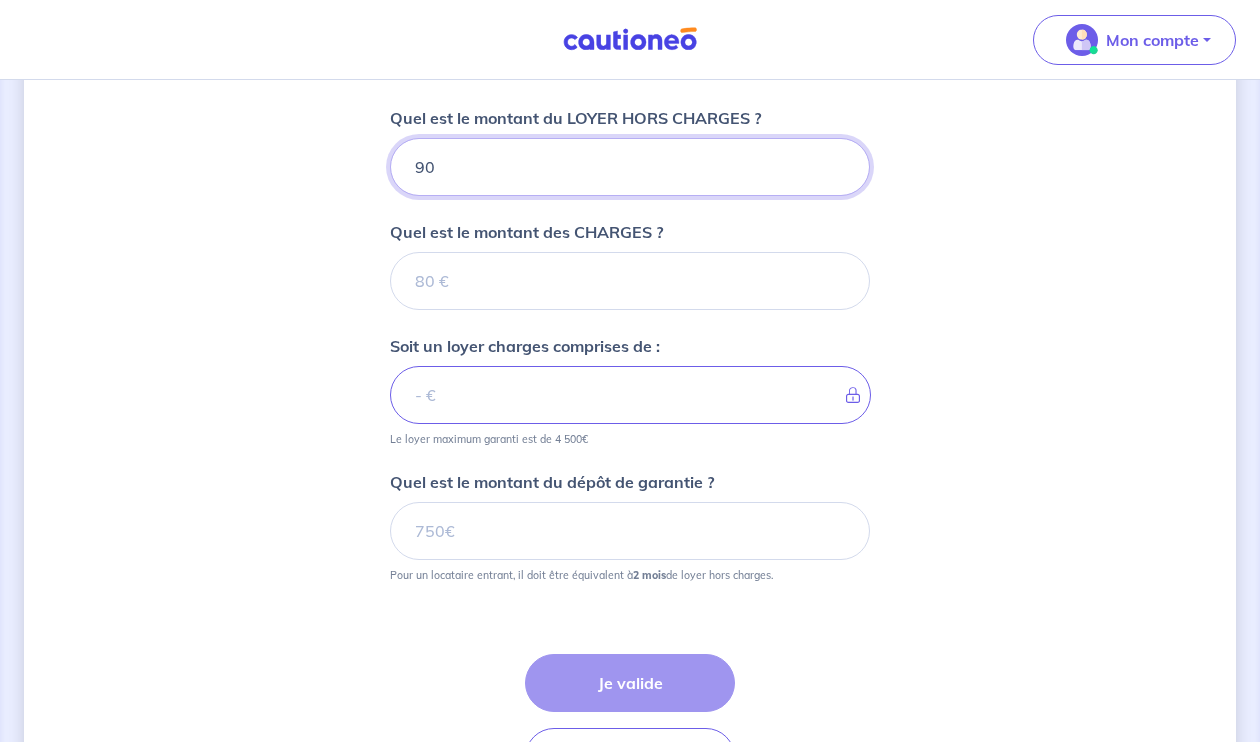 type on "900" 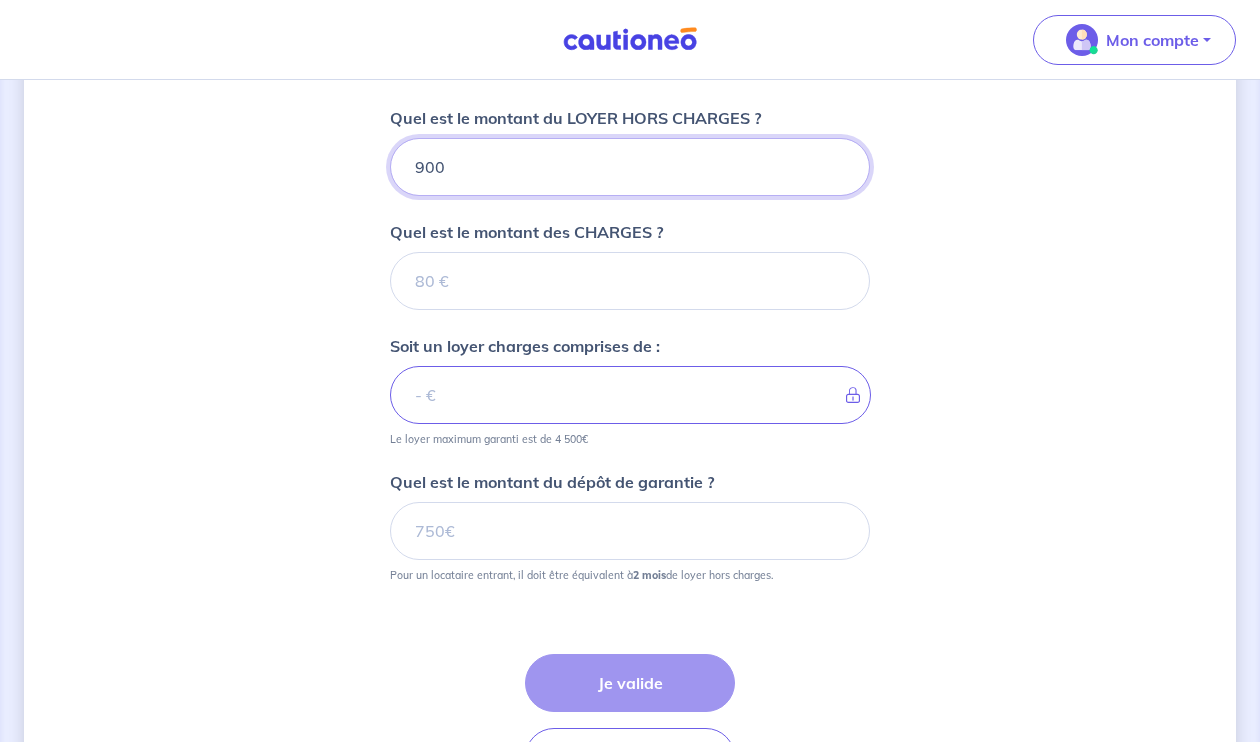 type 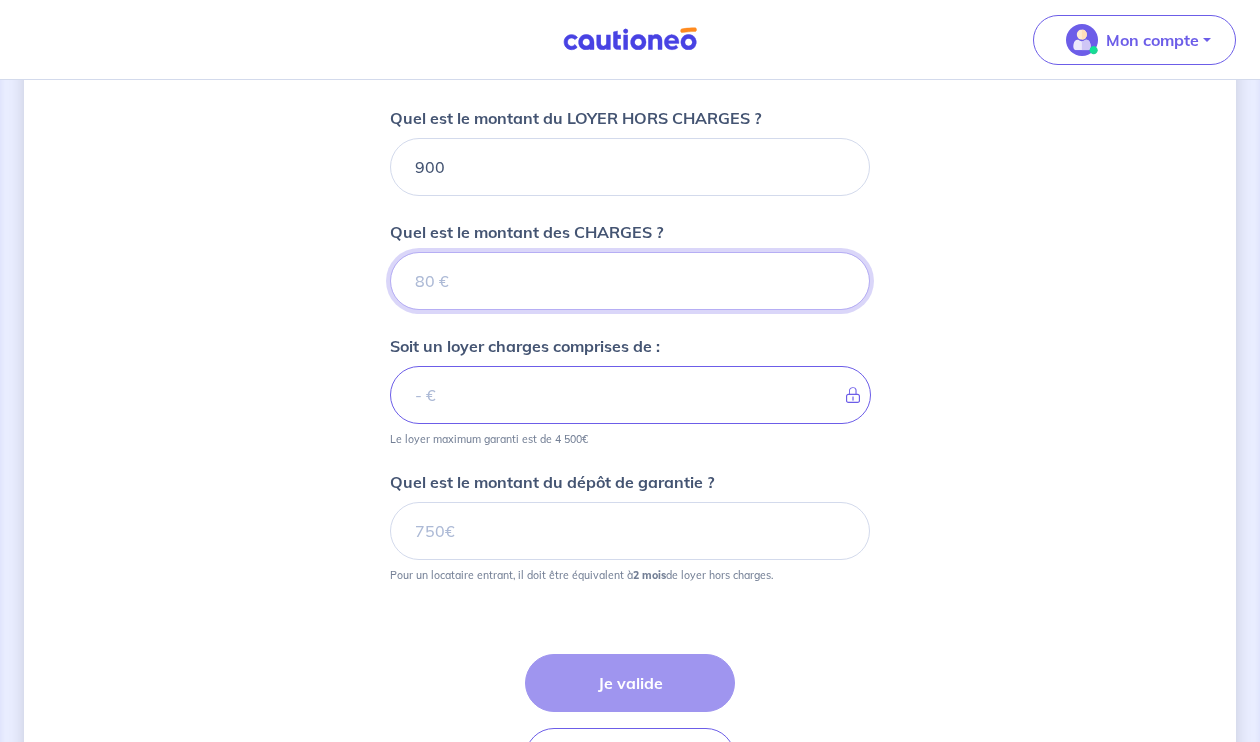 click on "Quel est le montant des CHARGES ?" at bounding box center [630, 281] 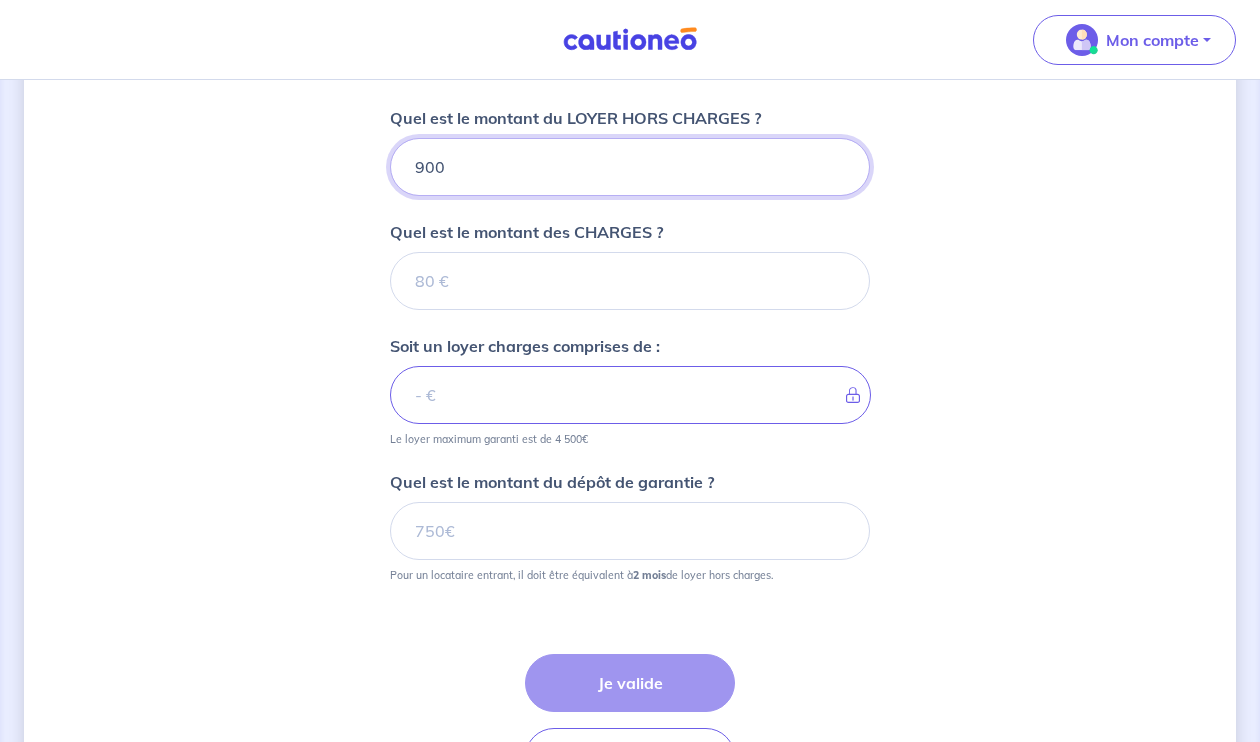 drag, startPoint x: 480, startPoint y: 159, endPoint x: 286, endPoint y: 178, distance: 194.92819 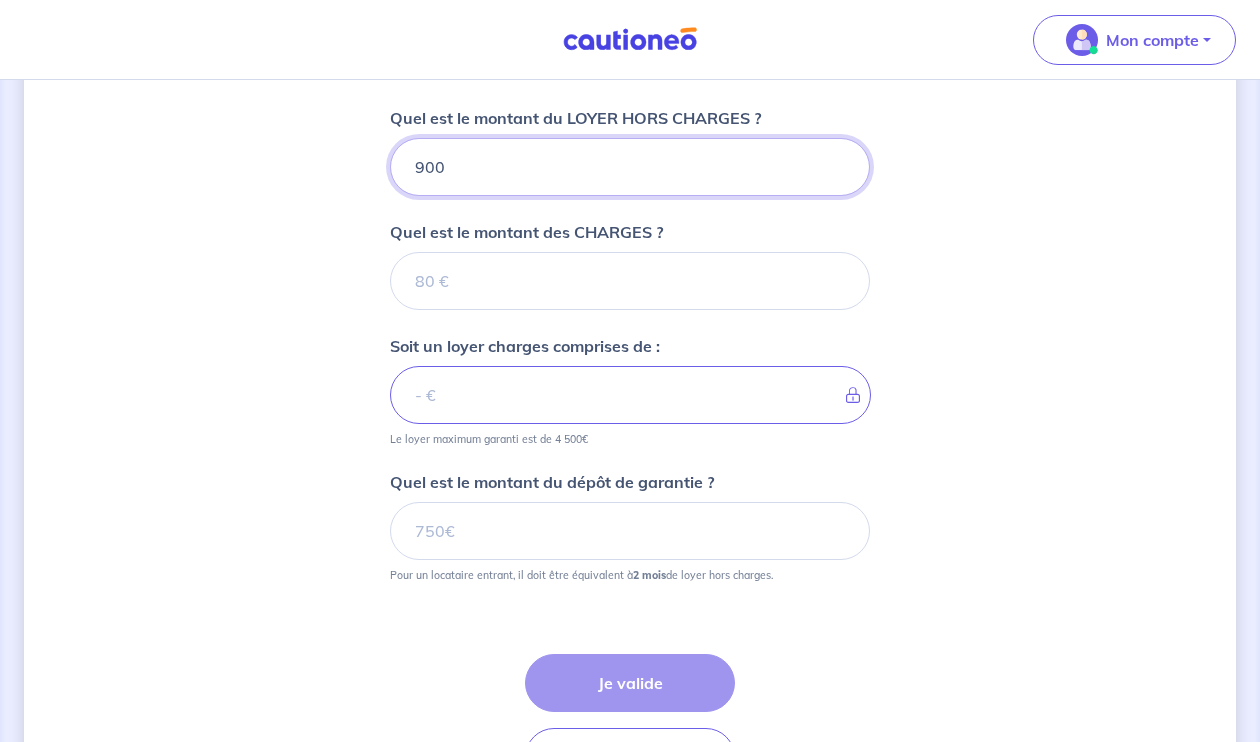 click on "Dites-nous en plus sur votre bien Où se situe votre bien en location ? [NUMBER] [STREET] [LASTNAME], [CITY], [COUNTRY] Sélectionnez l'adresse dans la liste proposée Cochez cette case, si l'adresse n'apparaît pas dans la liste Vous pouvez indiquer le numéro de l’appartement, l’étage... Vous pouvez indiquer le numéro de l’appartement, l’étage... De quel type de bail s’agit-il ? Bail meublé Bail vide Quel est le montant du LOYER HORS CHARGES ? 900 Quel est le montant des CHARGES ? Soit un loyer charges comprises de : Le loyer maximum garanti est de 4 500€ Quel est le montant du dépôt de garantie ? Pour un locataire entrant, il doit être équivalent à  2 mois  de loyer hors charges. Étape Précédente Précédent Je valide Je valide" at bounding box center (630, 83) 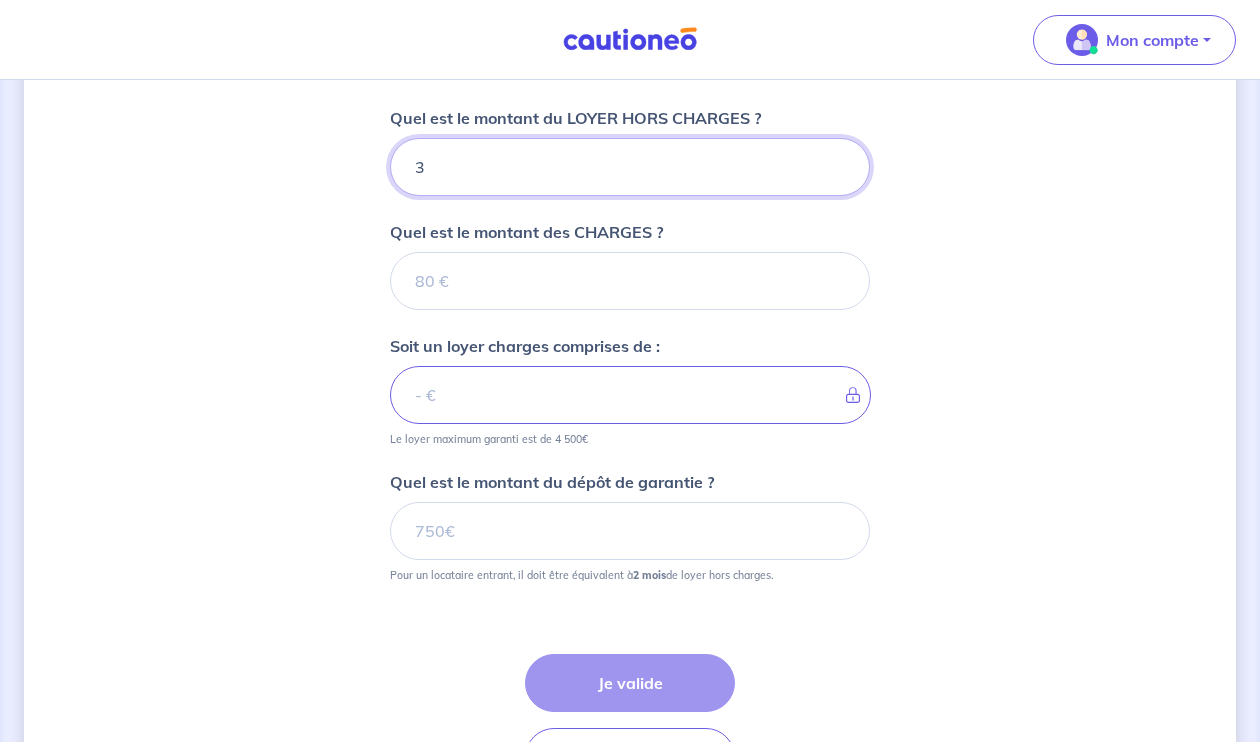 type on "36" 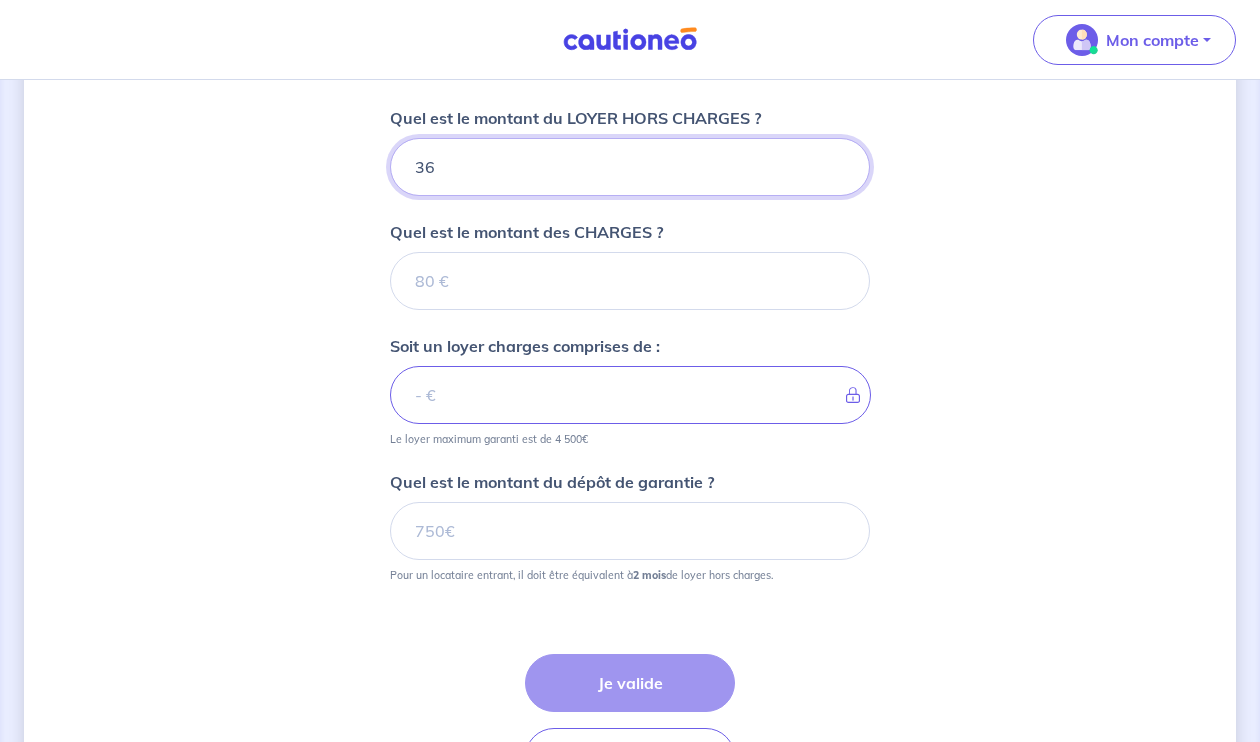 type 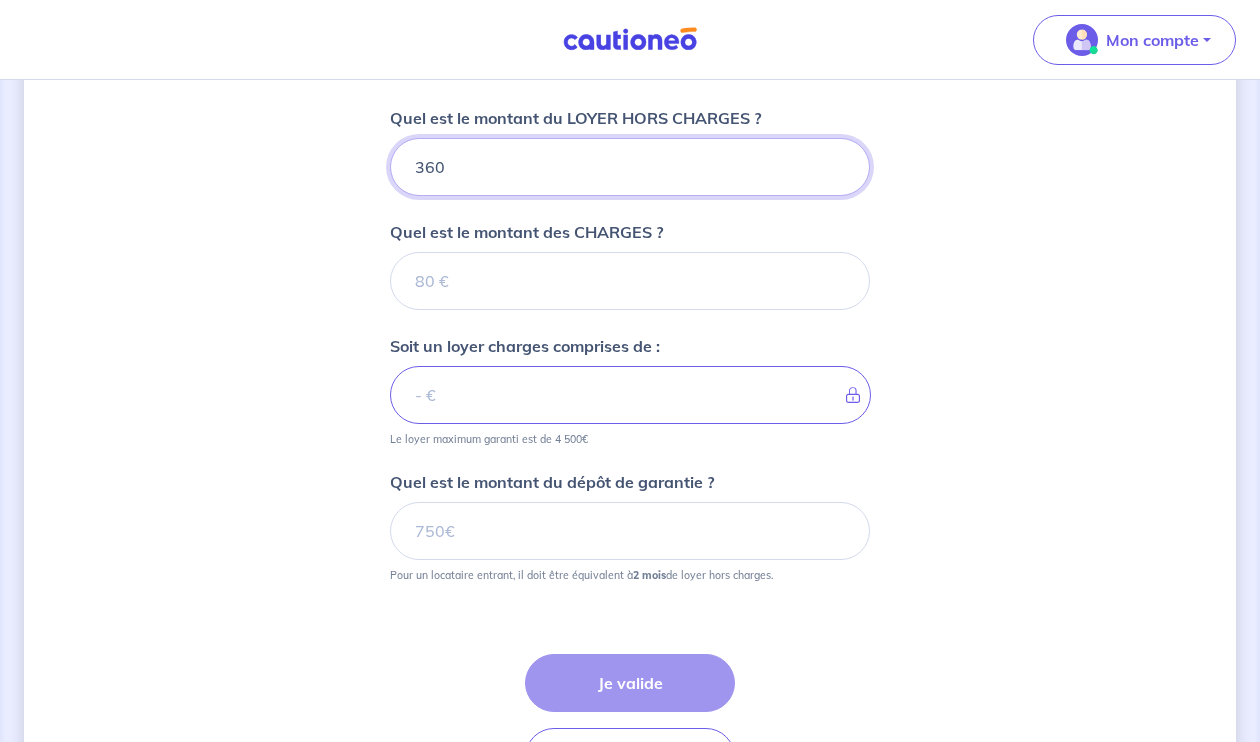 type on "3600" 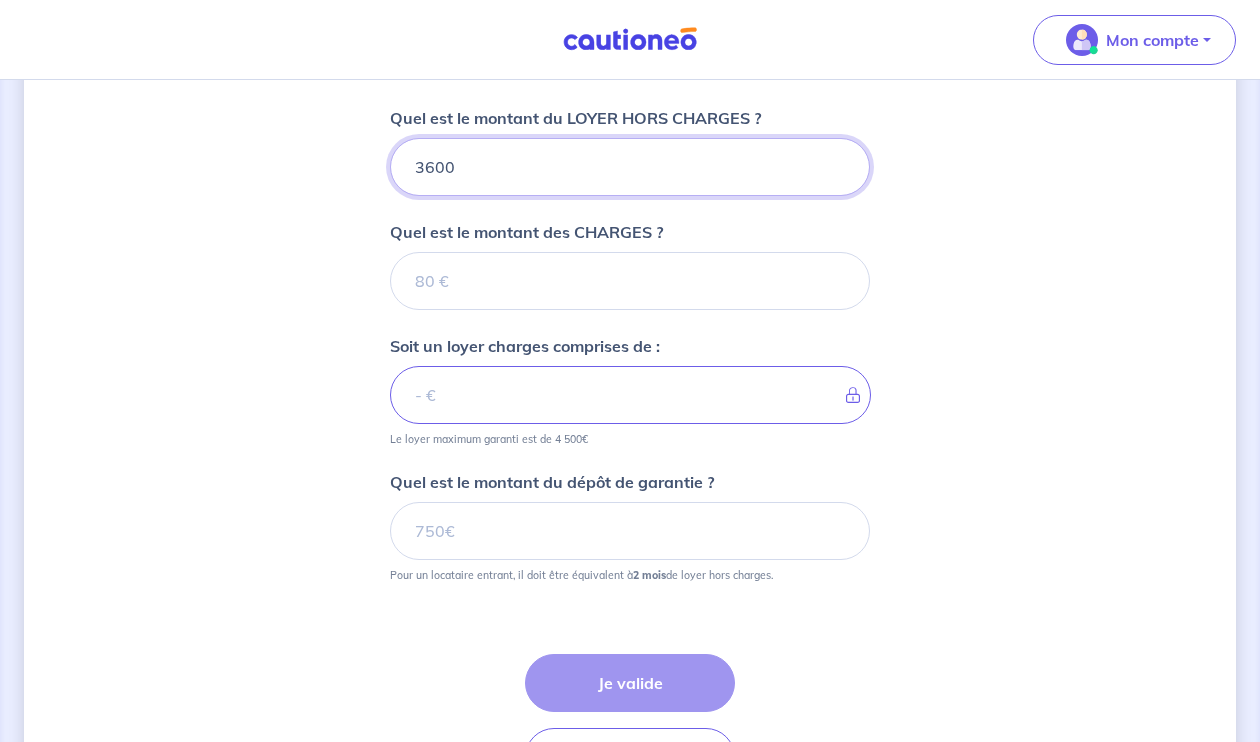type 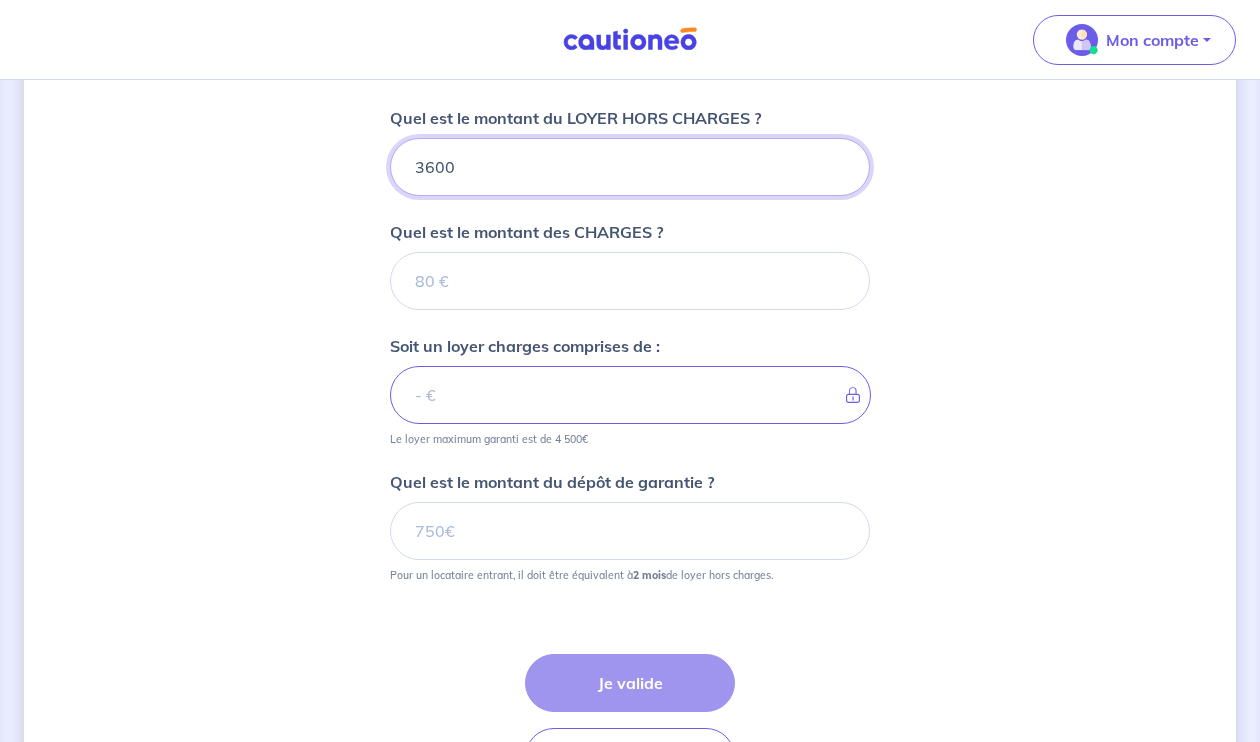 type on "3600" 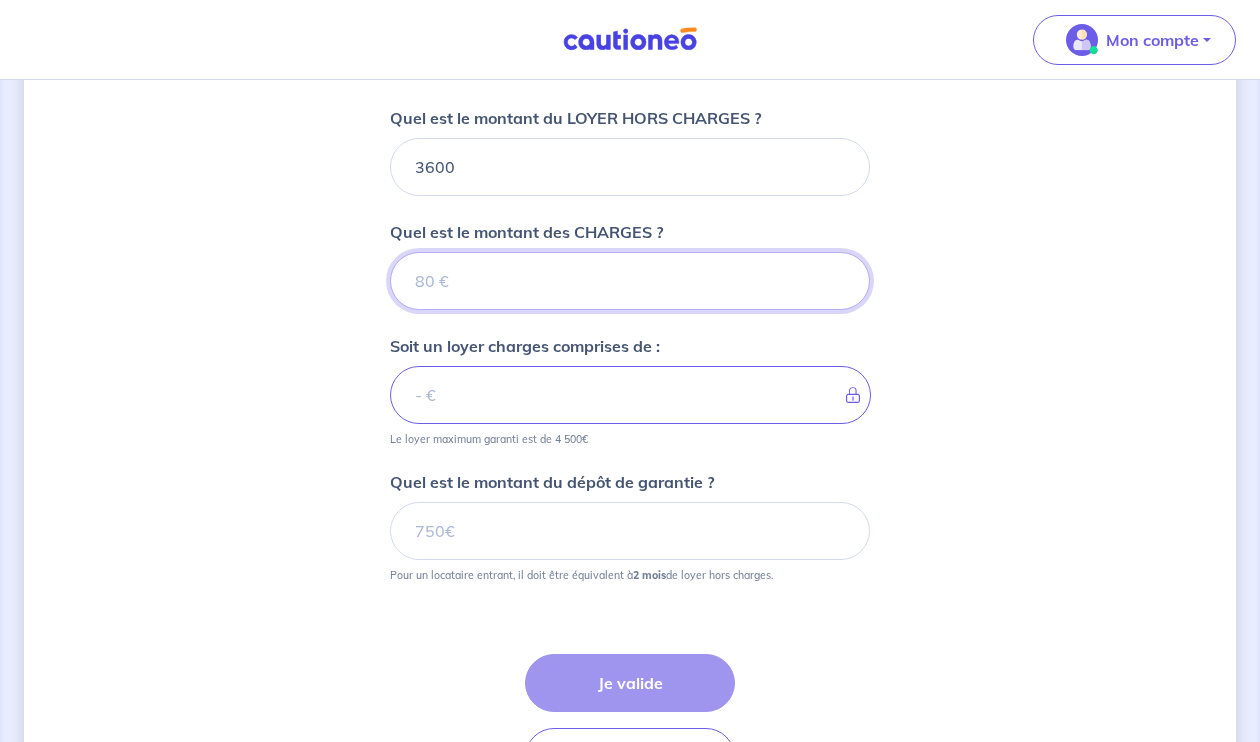 click on "Quel est le montant des CHARGES ?" at bounding box center (630, 281) 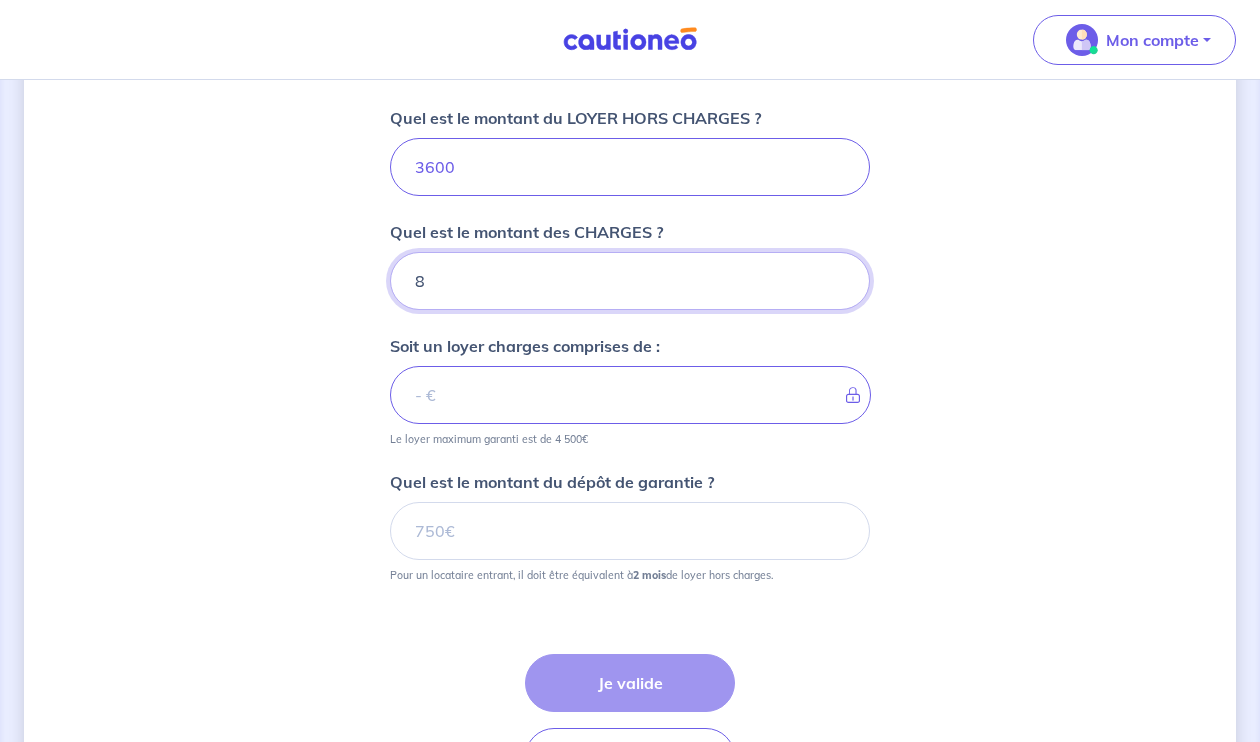 type on "80" 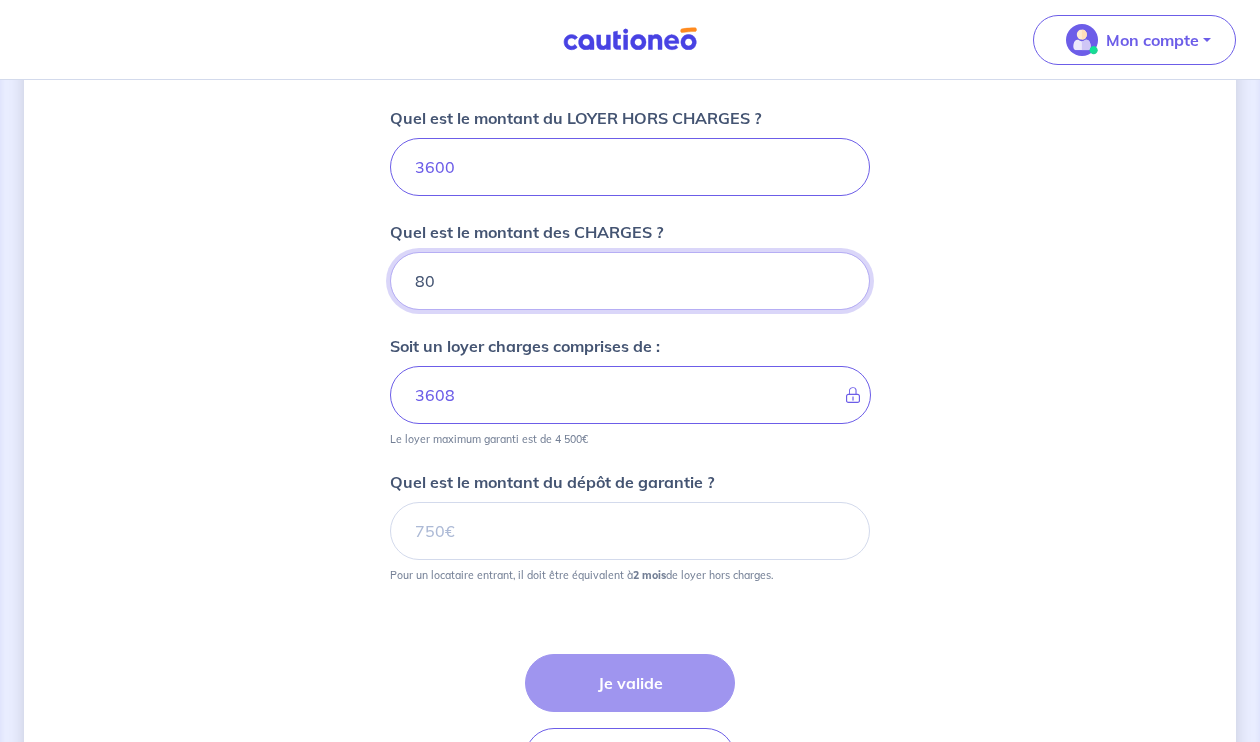 type on "3680" 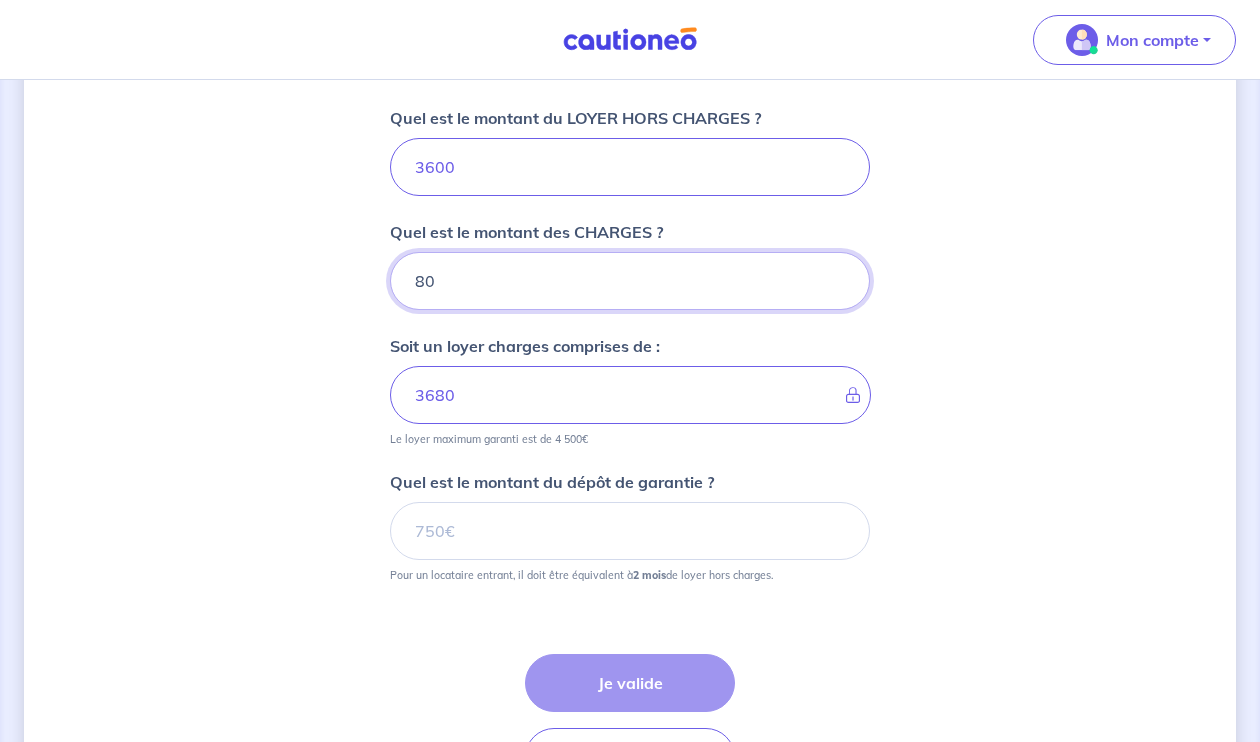type on "8" 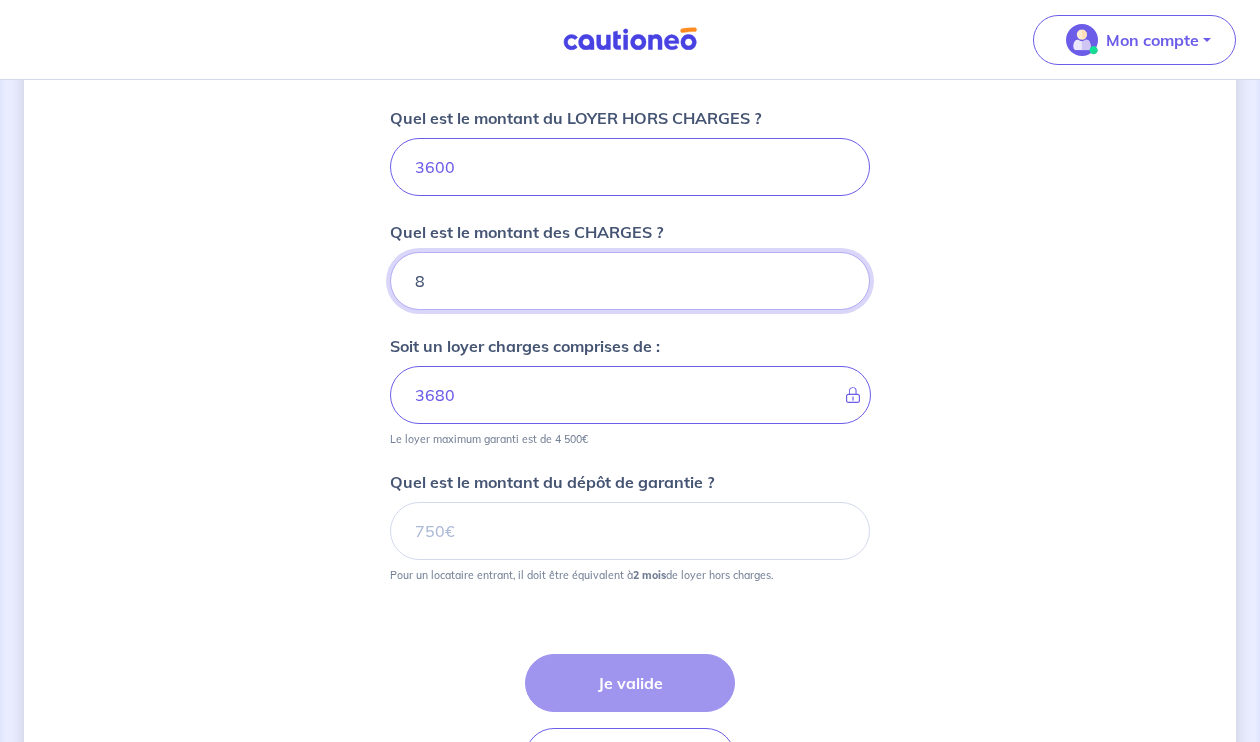 type 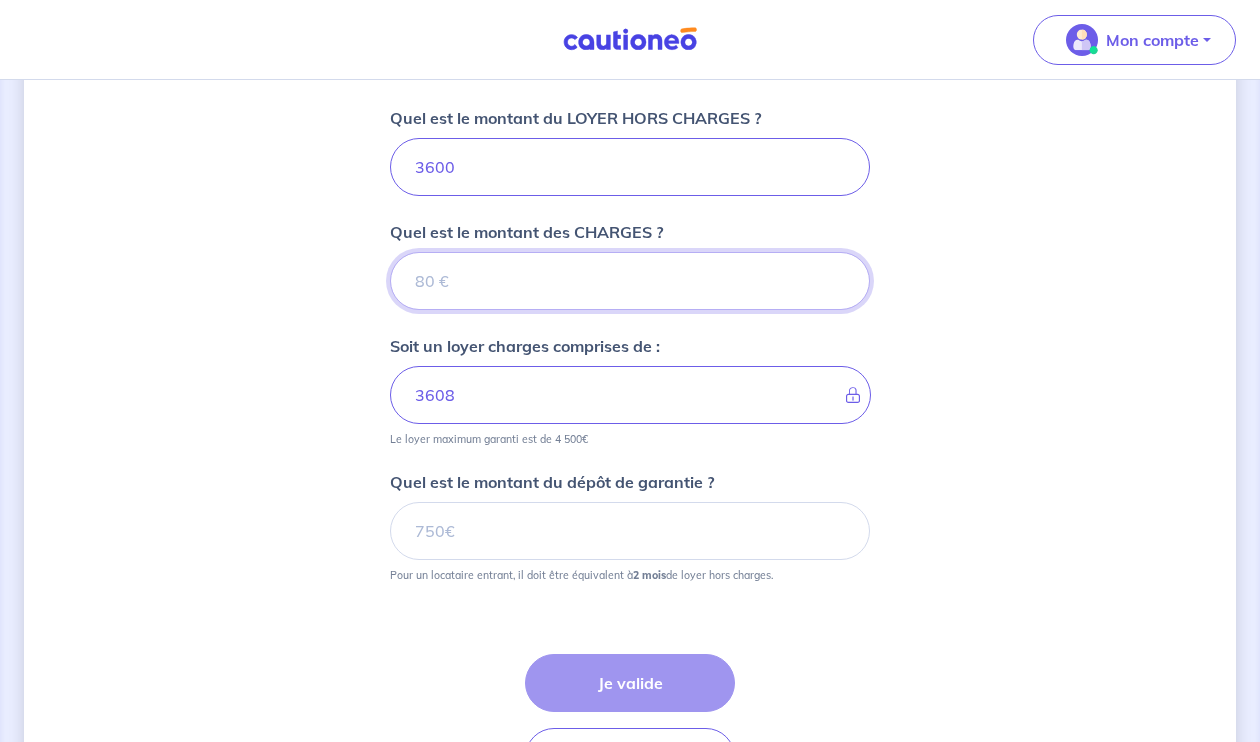 type on "3600" 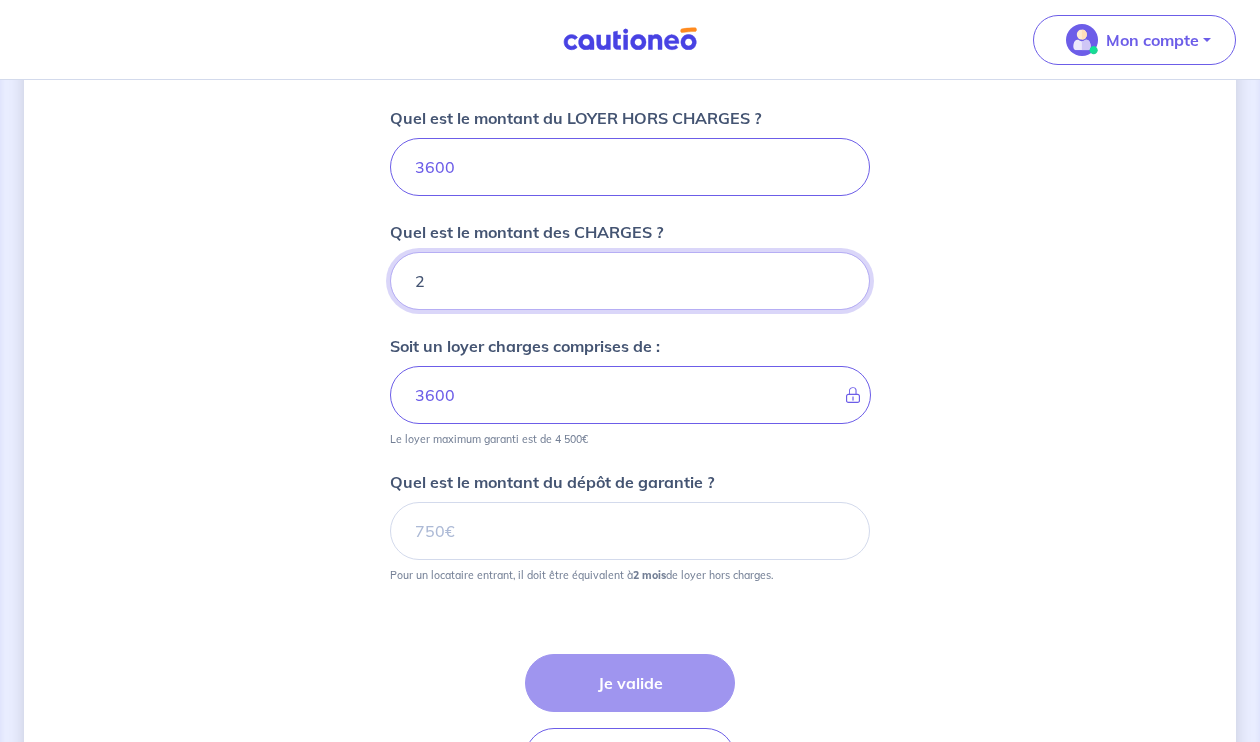 type on "25" 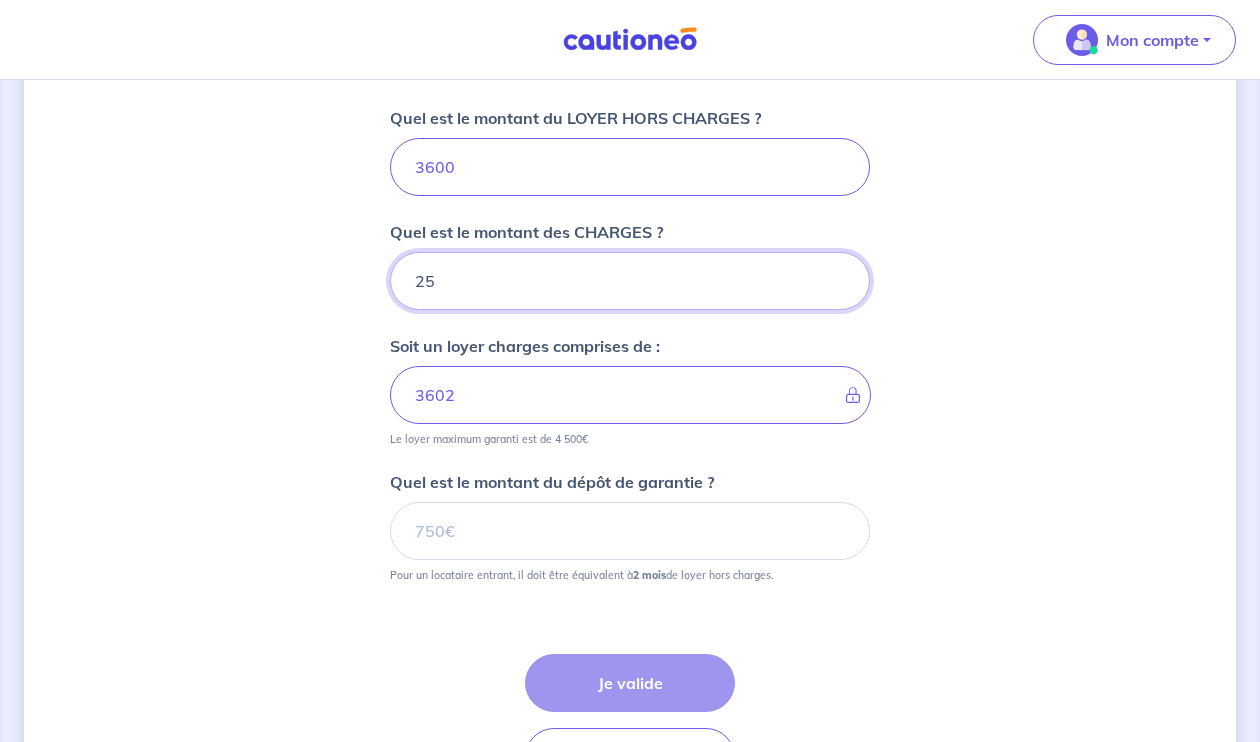 type on "3625" 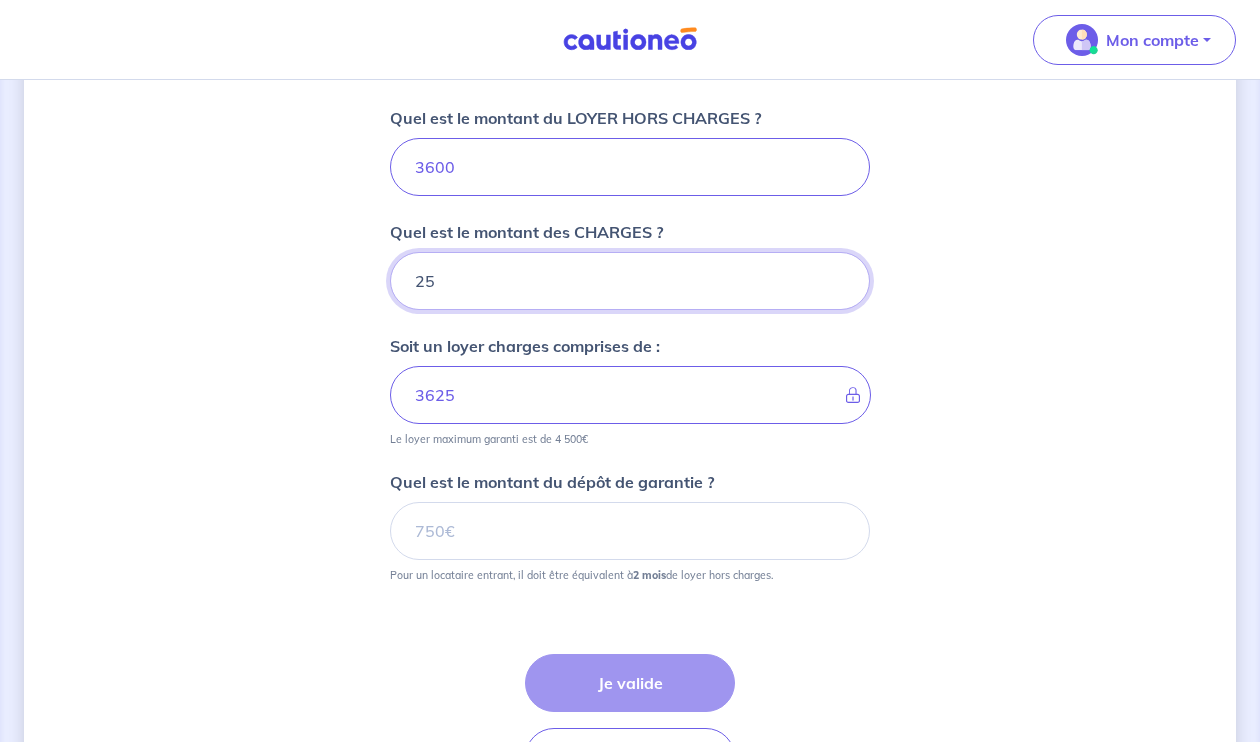 type on "250" 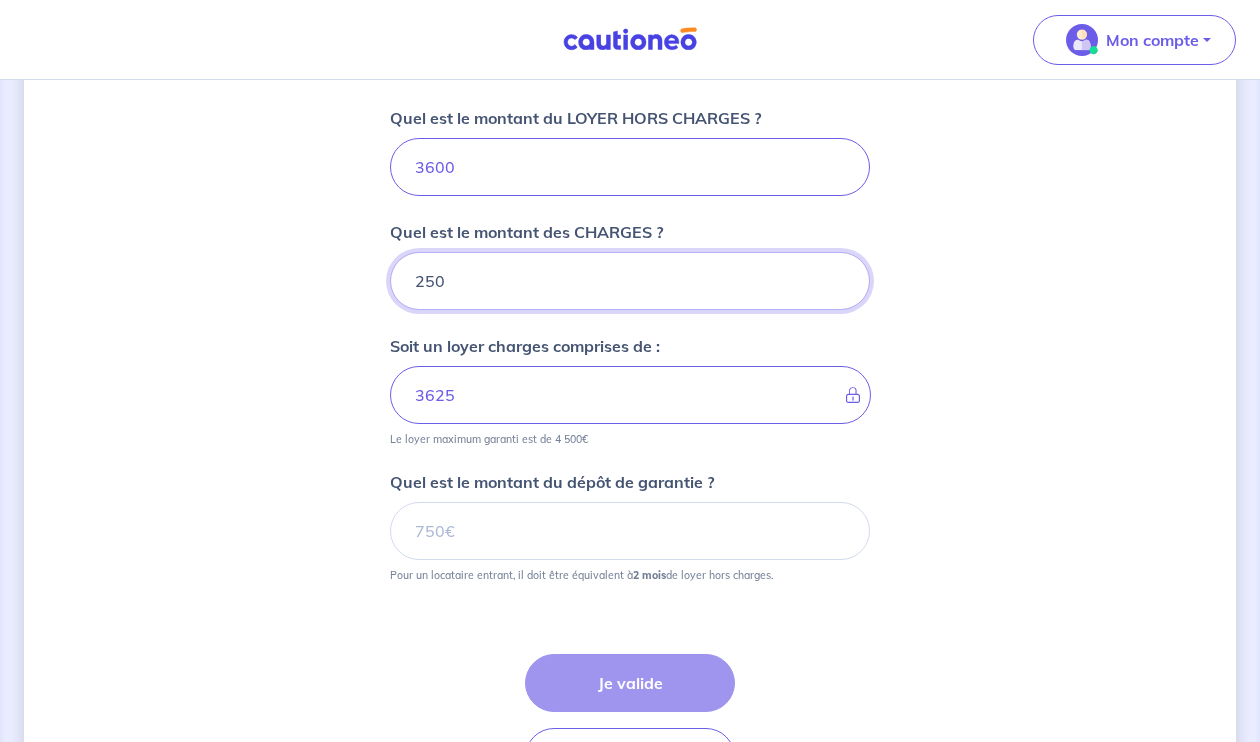 type on "3850" 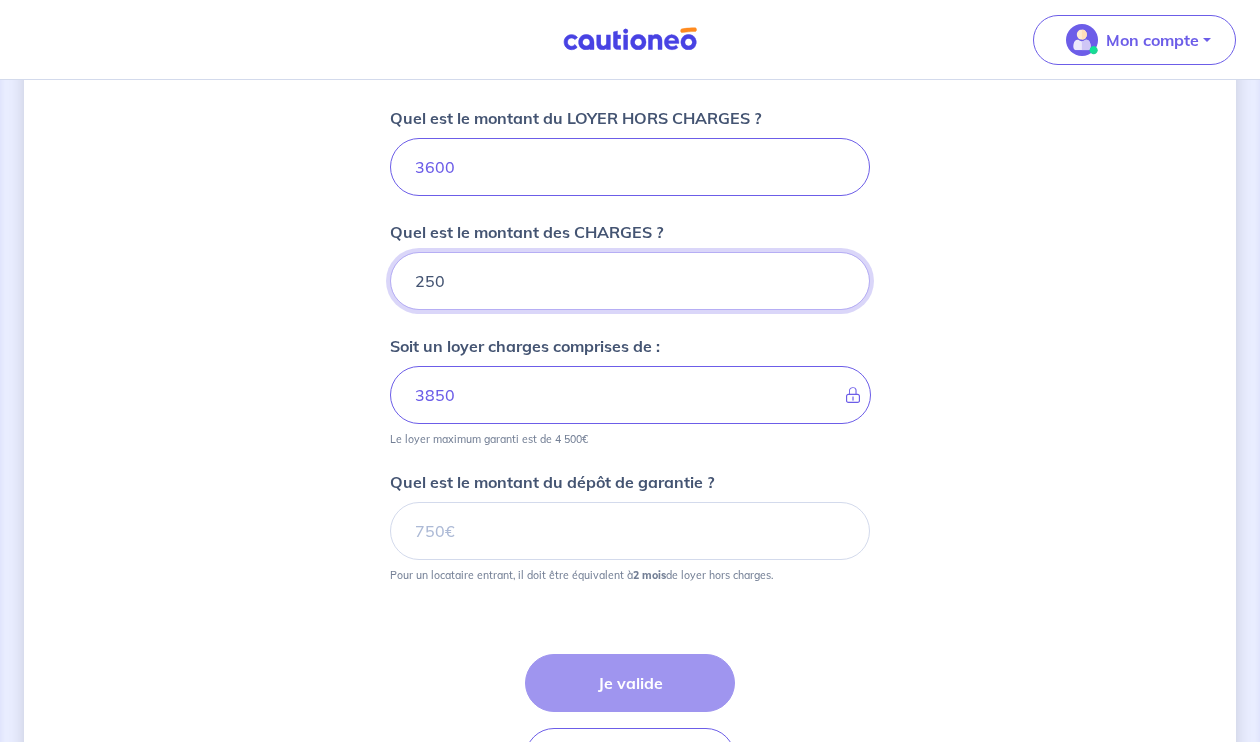 type on "250" 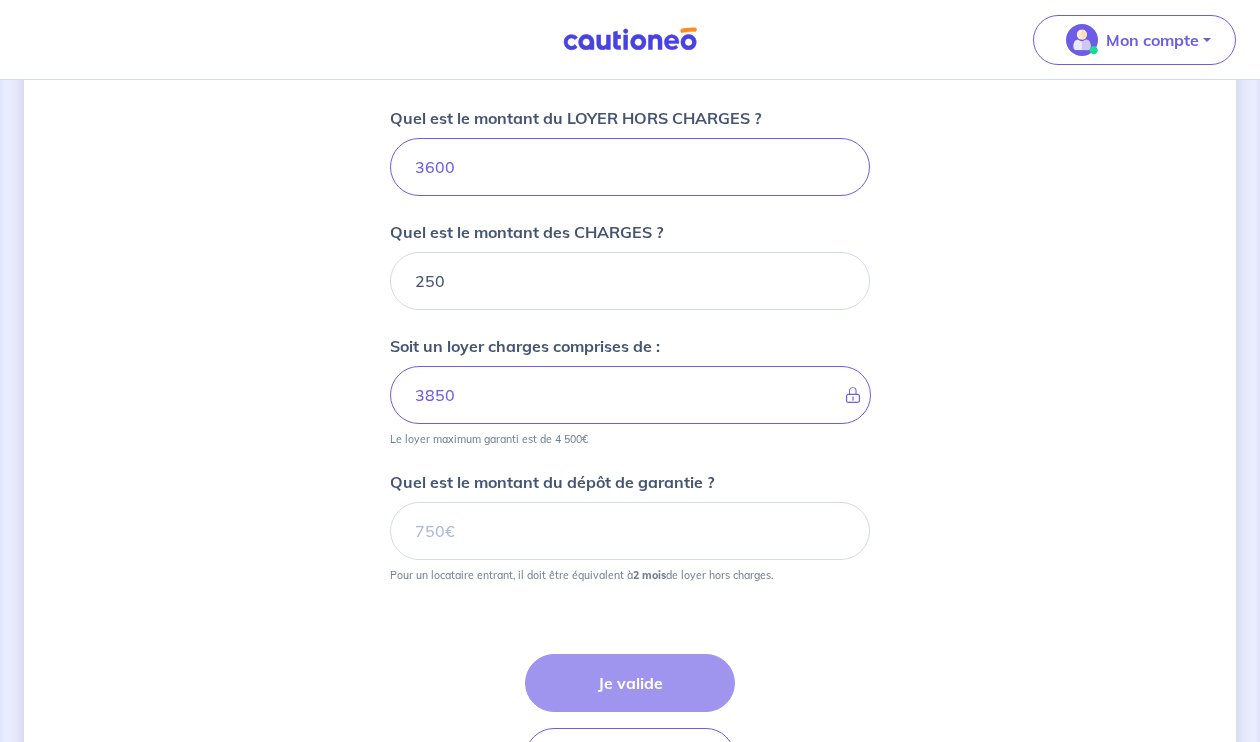 click on "Dites-nous en plus sur votre bien Où se situe votre bien en location ? [NUMBER] [STREET] [LASTNAME], [CITY], [COUNTRY] Sélectionnez l'adresse dans la liste proposée Cochez cette case, si l'adresse n'apparaît pas dans la liste Vous pouvez indiquer le numéro de l’appartement, l’étage... Vous pouvez indiquer le numéro de l’appartement, l’étage... De quel type de bail s’agit-il ? Bail meublé Bail vide Quel est le montant du LOYER HORS CHARGES ? 3600 Quel est le montant des CHARGES ? 250 Soit un loyer charges comprises de : 3850 Le loyer maximum garanti est de 4 500€ Quel est le montant du dépôt de garantie ? Pour un locataire entrant, il doit être équivalent à  2 mois  de loyer hors charges. Étape Précédente Précédent Je valide Je valide" at bounding box center (630, 83) 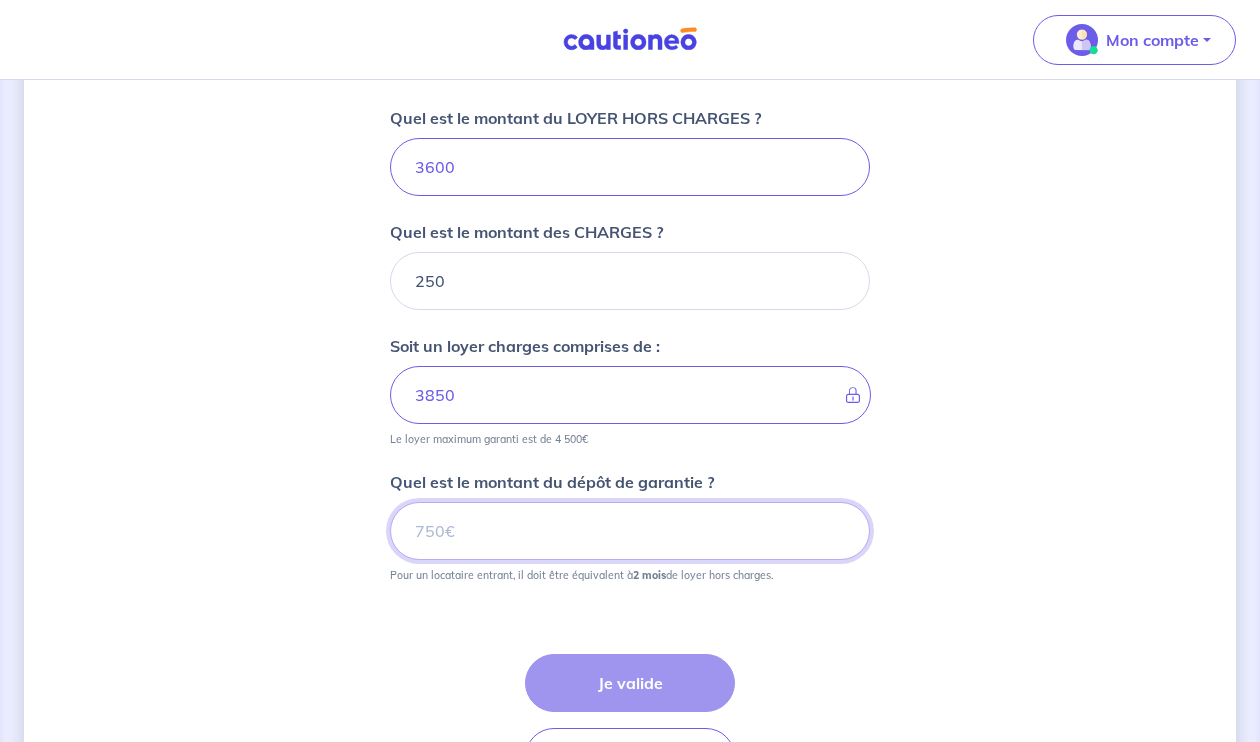click on "Quel est le montant du dépôt de garantie ?" at bounding box center (630, 531) 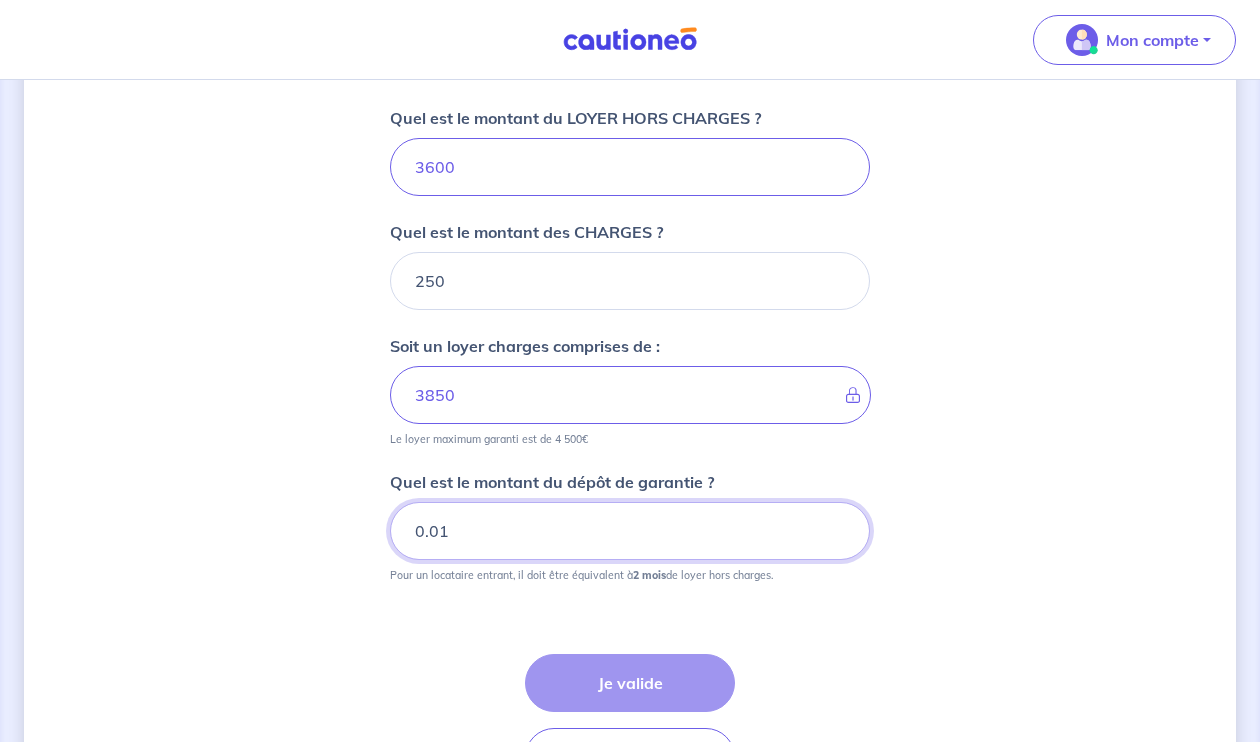 type on "0.01" 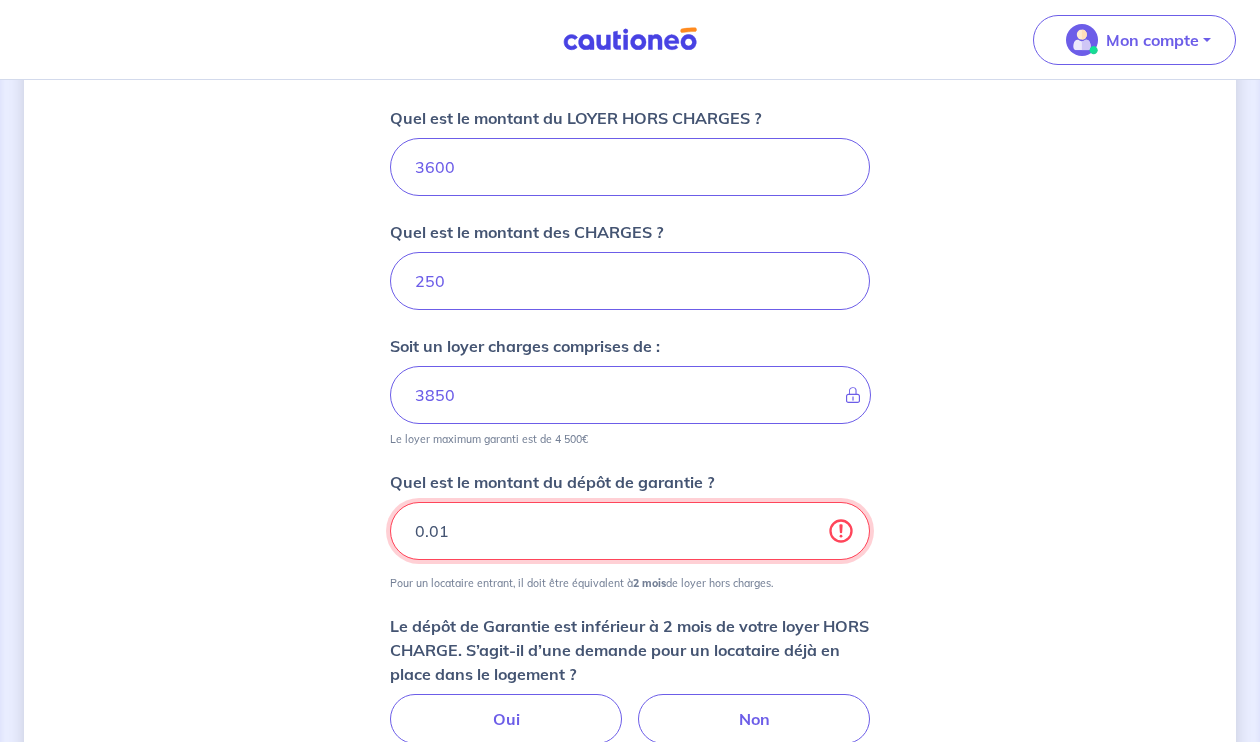 click on "0.01" at bounding box center (630, 531) 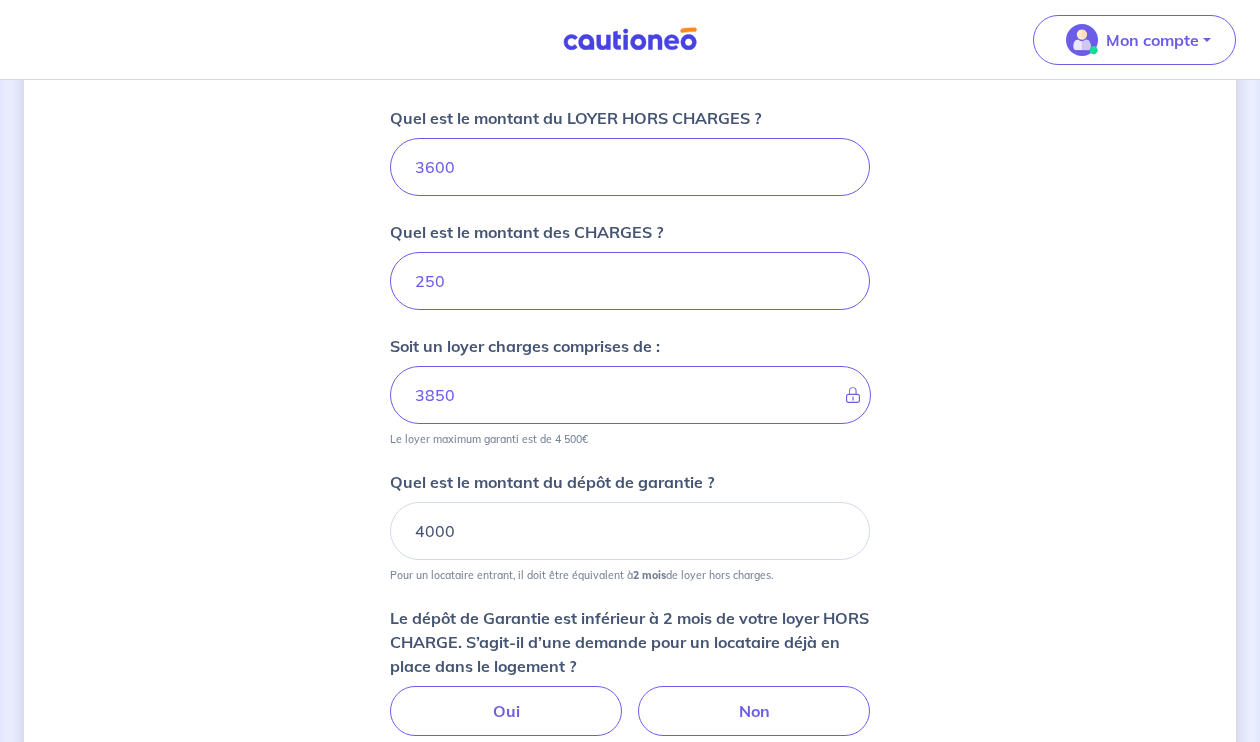 click on "Dites-nous en plus sur votre bien Où se situe votre bien en location ? [NUMBER] [STREET] [LASTNAME], [CITY], [COUNTRY] Sélectionnez l'adresse dans la liste proposée Cochez cette case, si l'adresse n'apparaît pas dans la liste Vous pouvez indiquer le numéro de l’appartement, l’étage... Vous pouvez indiquer le numéro de l’appartement, l’étage... De quel type de bail s’agit-il ? Bail meublé Bail vide Quel est le montant du LOYER HORS CHARGES ? 3600 Quel est le montant des CHARGES ? 250 Soit un loyer charges comprises de : 3850 Le loyer maximum garanti est de 4 500€ Quel est le montant du dépôt de garantie ? 4000 Pour un locataire entrant, il doit être équivalent à  2 mois  de loyer hors charges. Le dépôt de Garantie est inférieur à 2 mois de votre loyer HORS CHARGE. S’agit-il d’une demande pour un locataire déjà en place dans le logement ? Oui Non Étape Précédente Précédent Je valide Je valide" at bounding box center (630, 160) 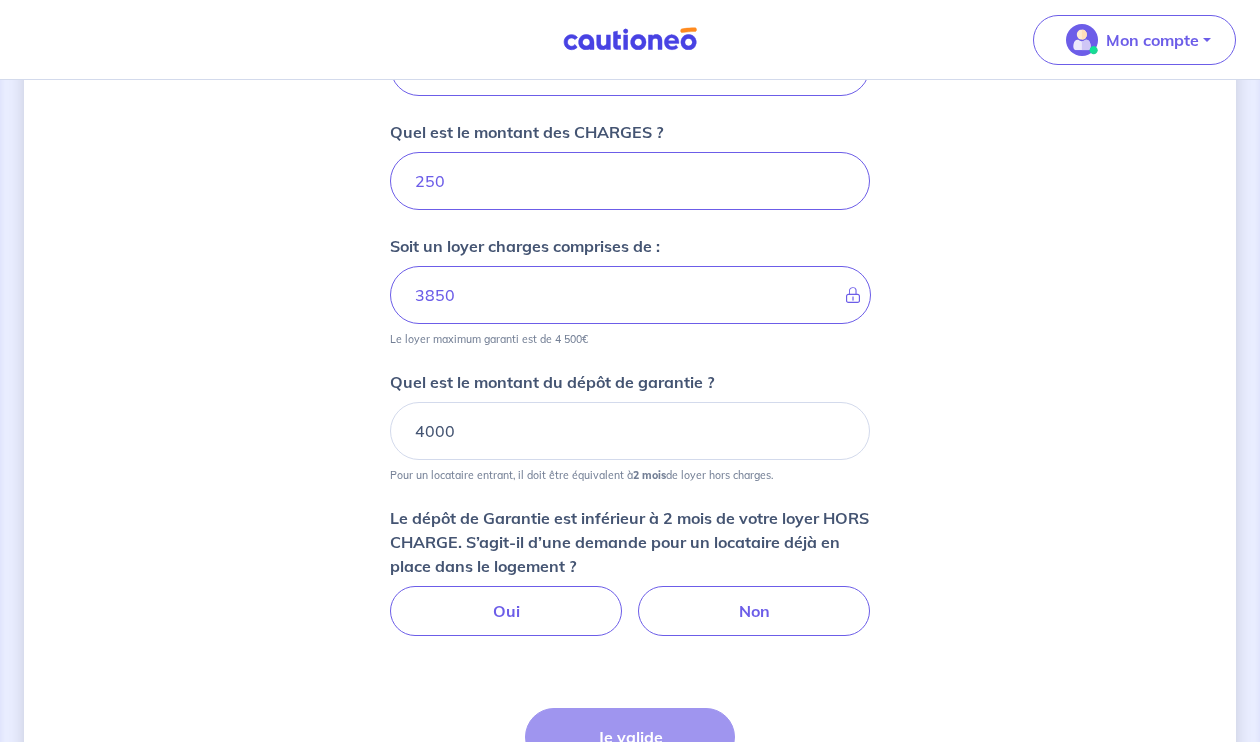 scroll, scrollTop: 996, scrollLeft: 0, axis: vertical 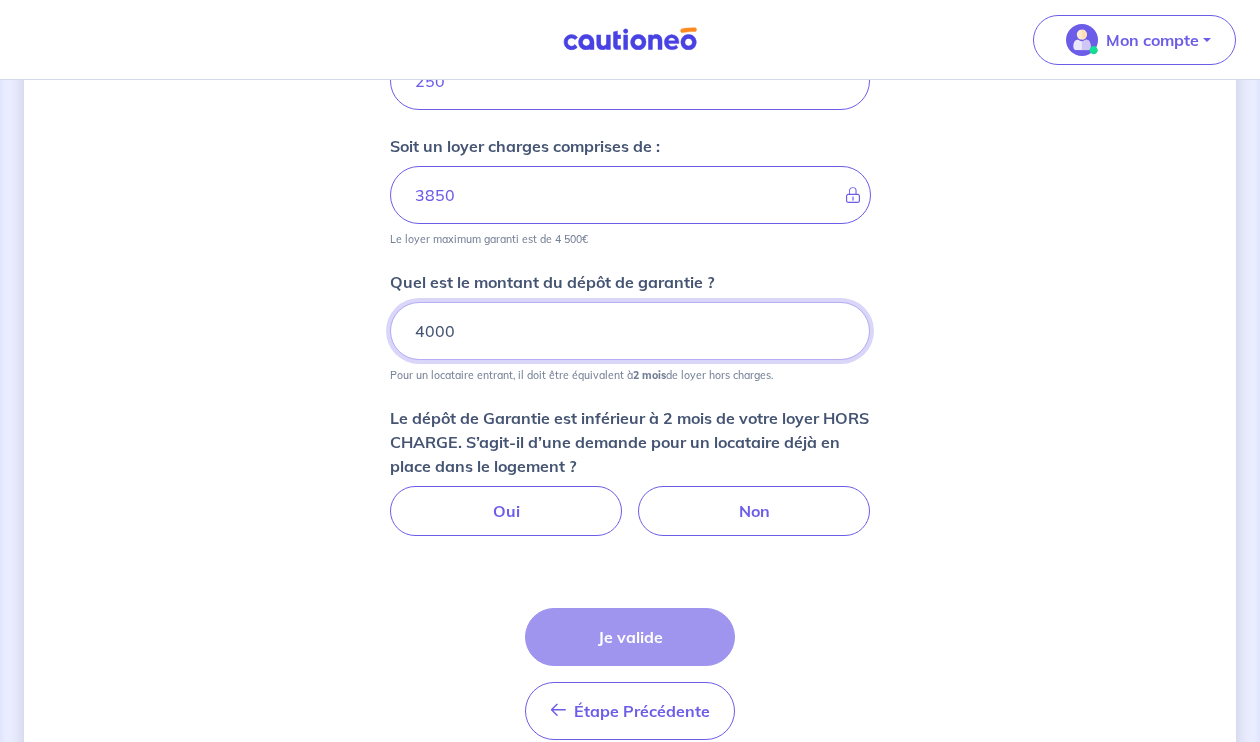drag, startPoint x: 465, startPoint y: 327, endPoint x: 349, endPoint y: 327, distance: 116 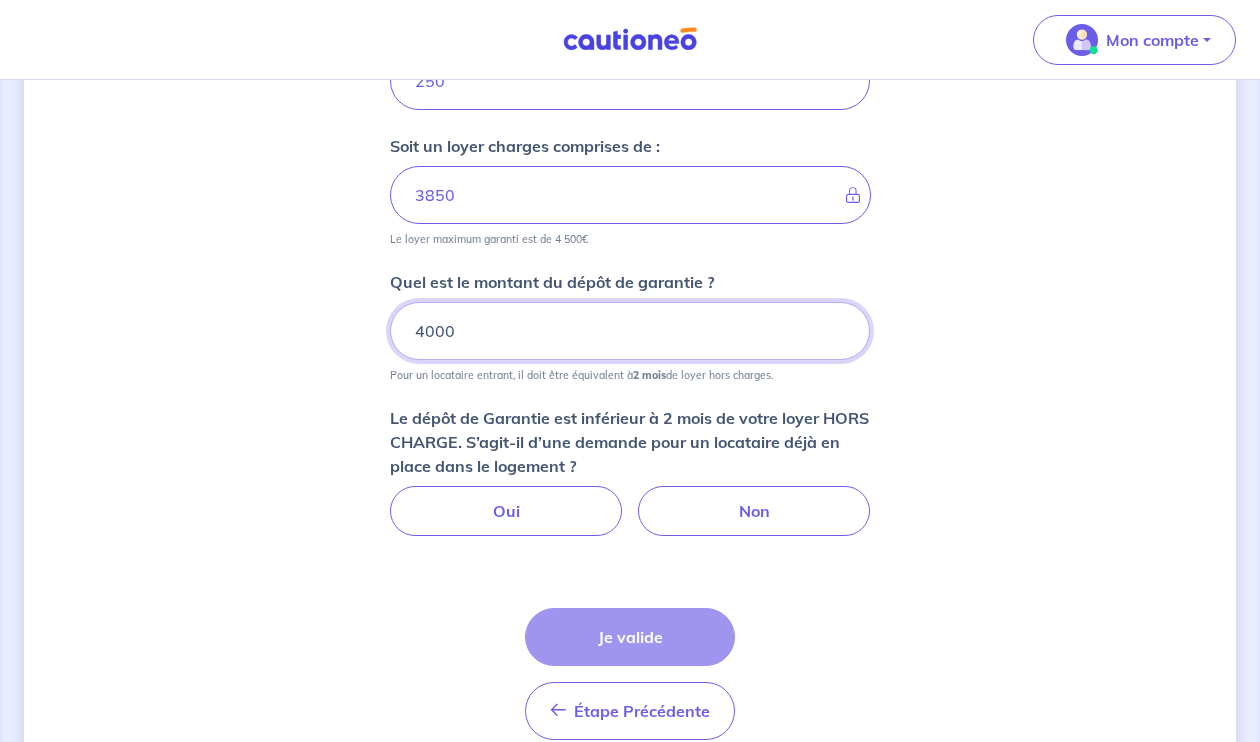 click on "Dites-nous en plus sur votre bien Où se situe votre bien en location ? [NUMBER] [STREET] [LASTNAME], [CITY], [COUNTRY] Sélectionnez l'adresse dans la liste proposée Cochez cette case, si l'adresse n'apparaît pas dans la liste Vous pouvez indiquer le numéro de l’appartement, l’étage... Vous pouvez indiquer le numéro de l’appartement, l’étage... De quel type de bail s’agit-il ? Bail meublé Bail vide Quel est le montant du LOYER HORS CHARGES ? 3600 Quel est le montant des CHARGES ? 250 Soit un loyer charges comprises de : 3850 Le loyer maximum garanti est de 4 500€ Quel est le montant du dépôt de garantie ? 4000 Pour un locataire entrant, il doit être équivalent à  2 mois  de loyer hors charges. Le dépôt de Garantie est inférieur à 2 mois de votre loyer HORS CHARGE. S’agit-il d’une demande pour un locataire déjà en place dans le logement ? Oui Non Étape Précédente Précédent Je valide Je valide" at bounding box center [630, -40] 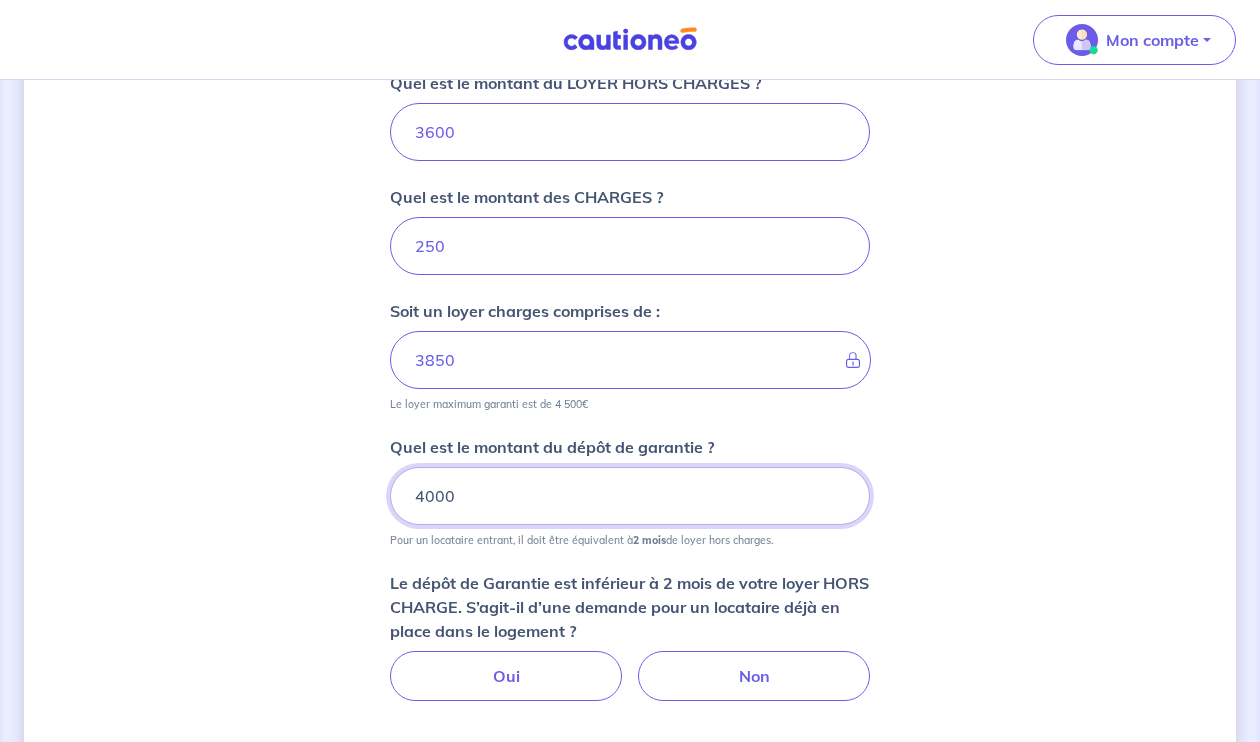 scroll, scrollTop: 796, scrollLeft: 0, axis: vertical 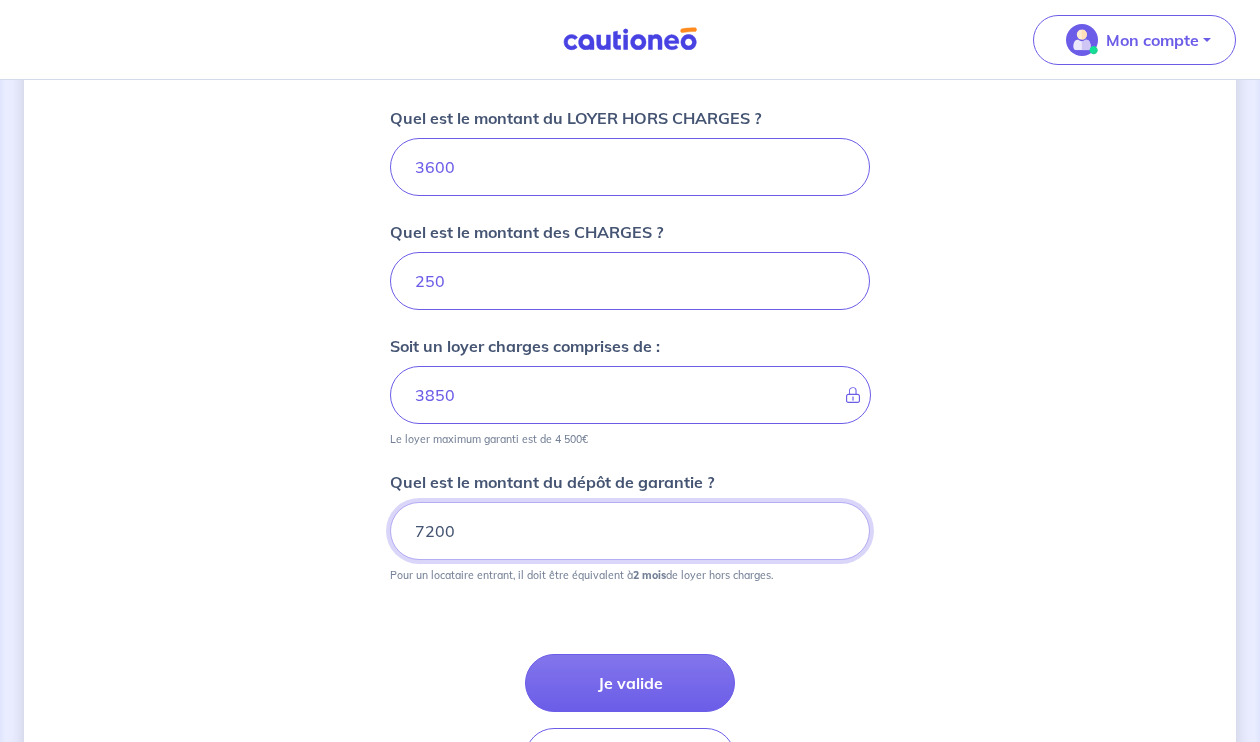 type on "7200" 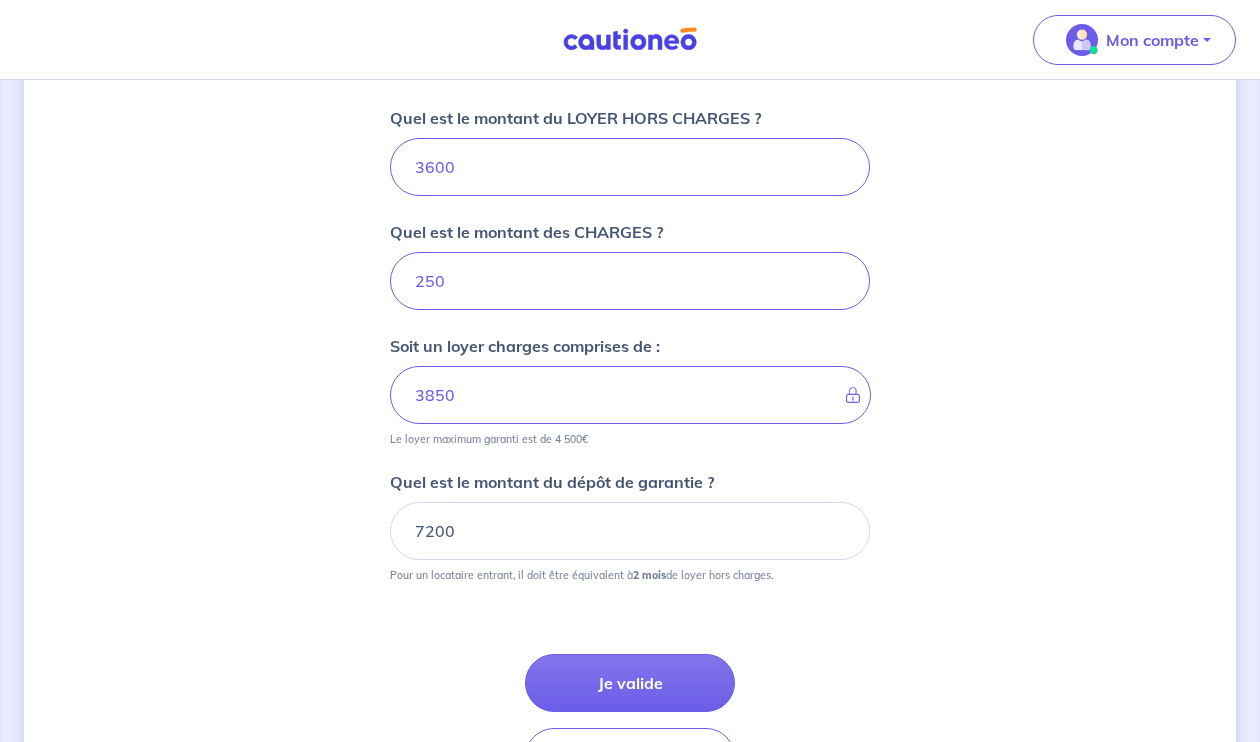 click on "Dites-nous en plus sur votre bien Où se situe votre bien en location ? [NUMBER] [STREET] [LASTNAME], [CITY], [COUNTRY] Sélectionnez l'adresse dans la liste proposée Cochez cette case, si l'adresse n'apparaît pas dans la liste Vous pouvez indiquer le numéro de l’appartement, l’étage... Vous pouvez indiquer le numéro de l’appartement, l’étage... De quel type de bail s’agit-il ? Bail meublé Bail vide Quel est le montant du LOYER HORS CHARGES ? 3600 Quel est le montant des CHARGES ? 250 Soit un loyer charges comprises de : 3850 Le loyer maximum garanti est de 4 500€ Quel est le montant du dépôt de garantie ? 7200 Pour un locataire entrant, il doit être équivalent à  2 mois  de loyer hors charges. Étape Précédente Précédent Je valide Je valide" at bounding box center (630, 83) 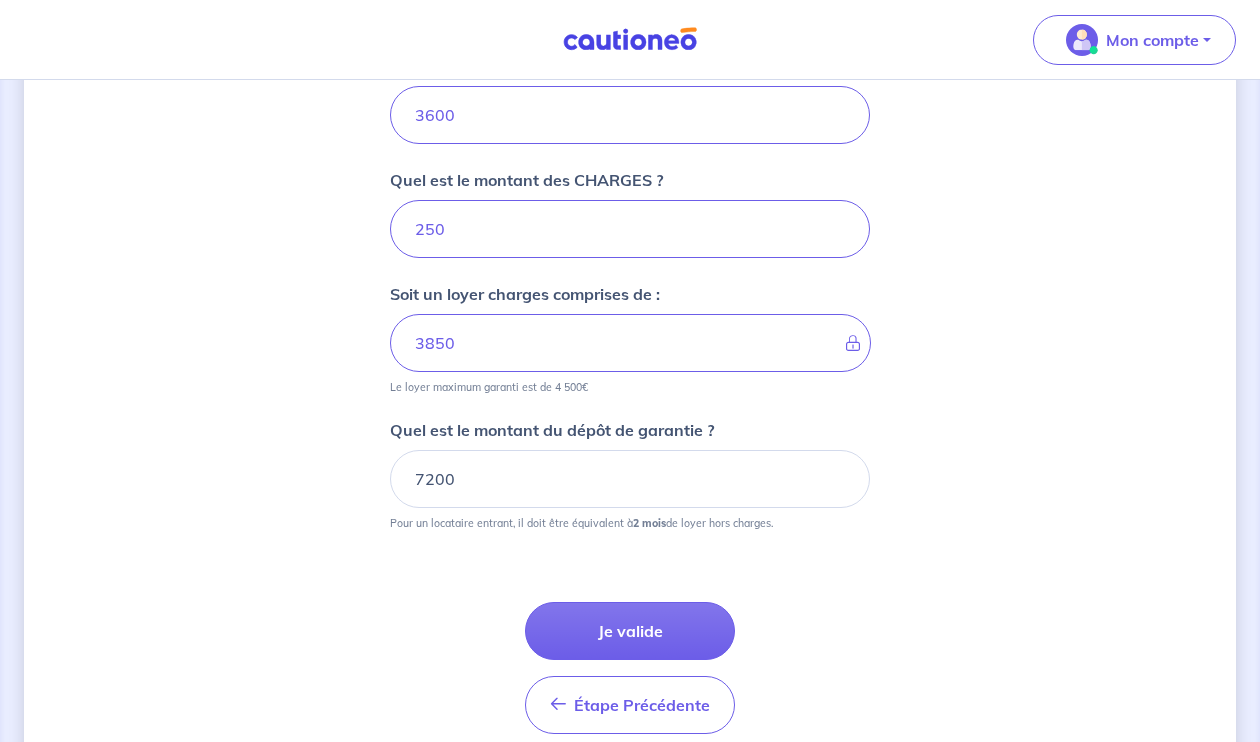 scroll, scrollTop: 896, scrollLeft: 0, axis: vertical 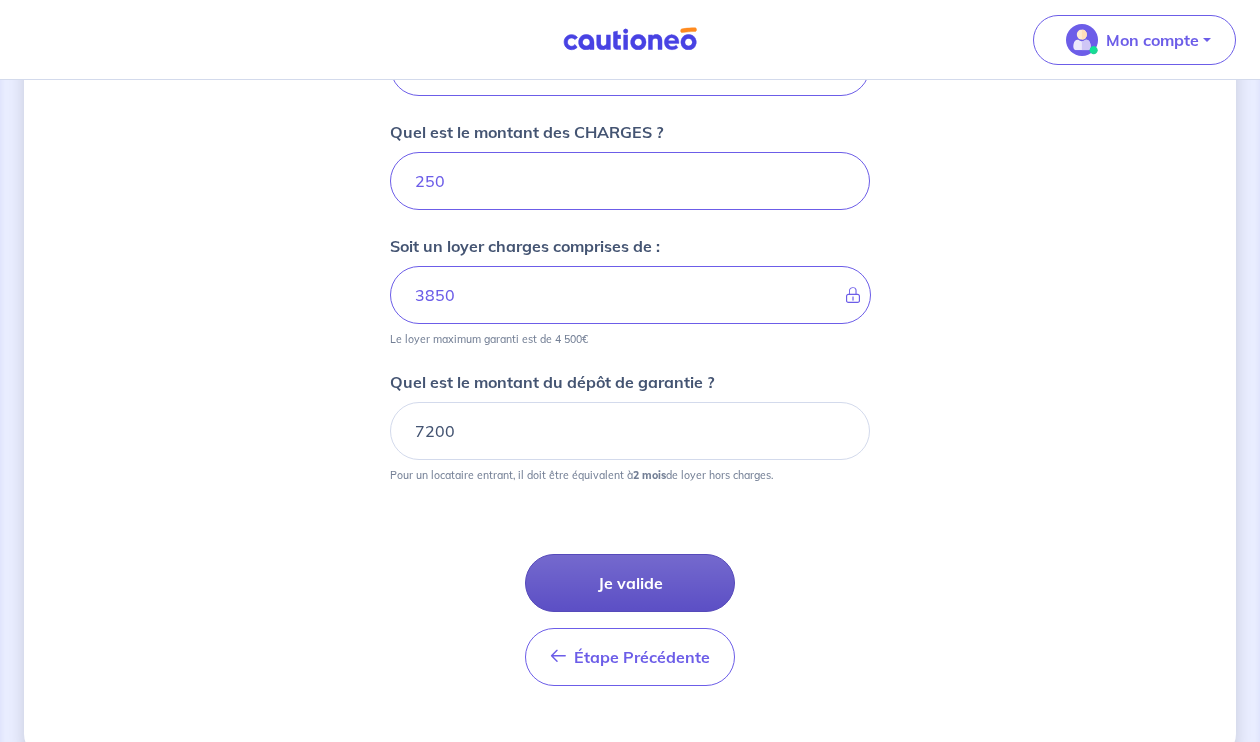 click on "Je valide" at bounding box center [630, 583] 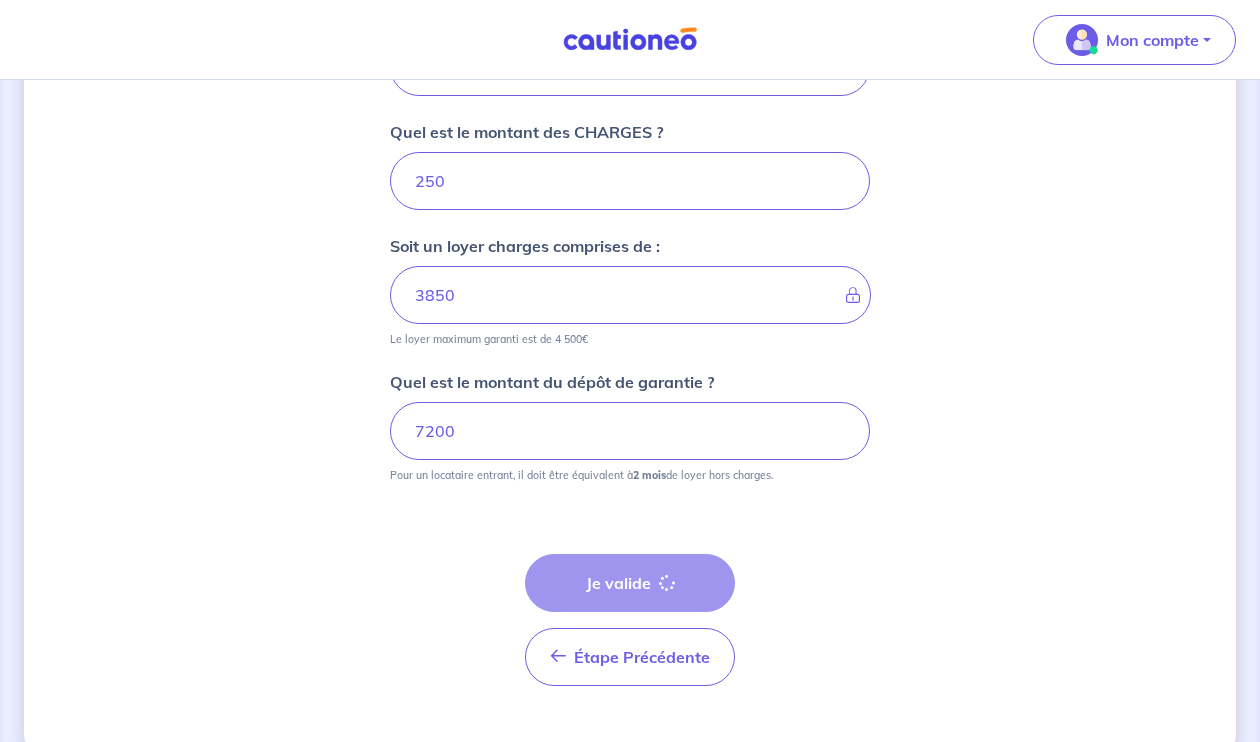 scroll, scrollTop: 0, scrollLeft: 0, axis: both 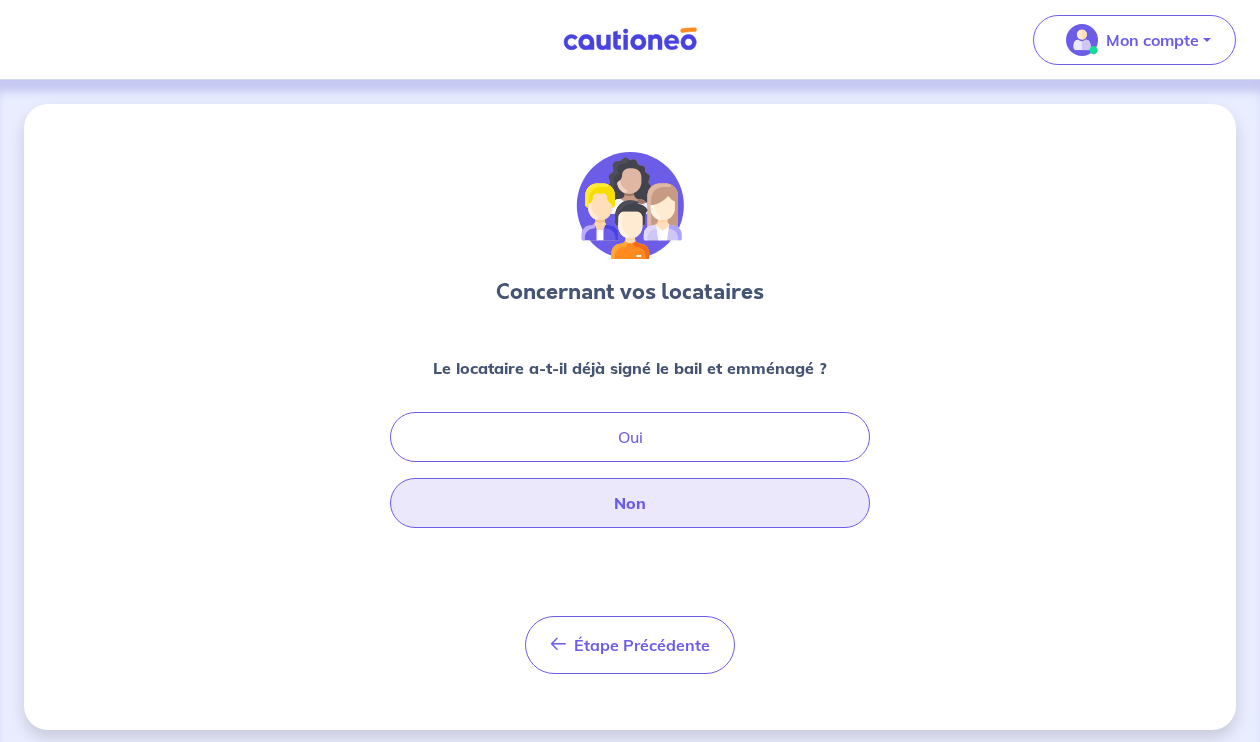 click on "Non" at bounding box center (630, 503) 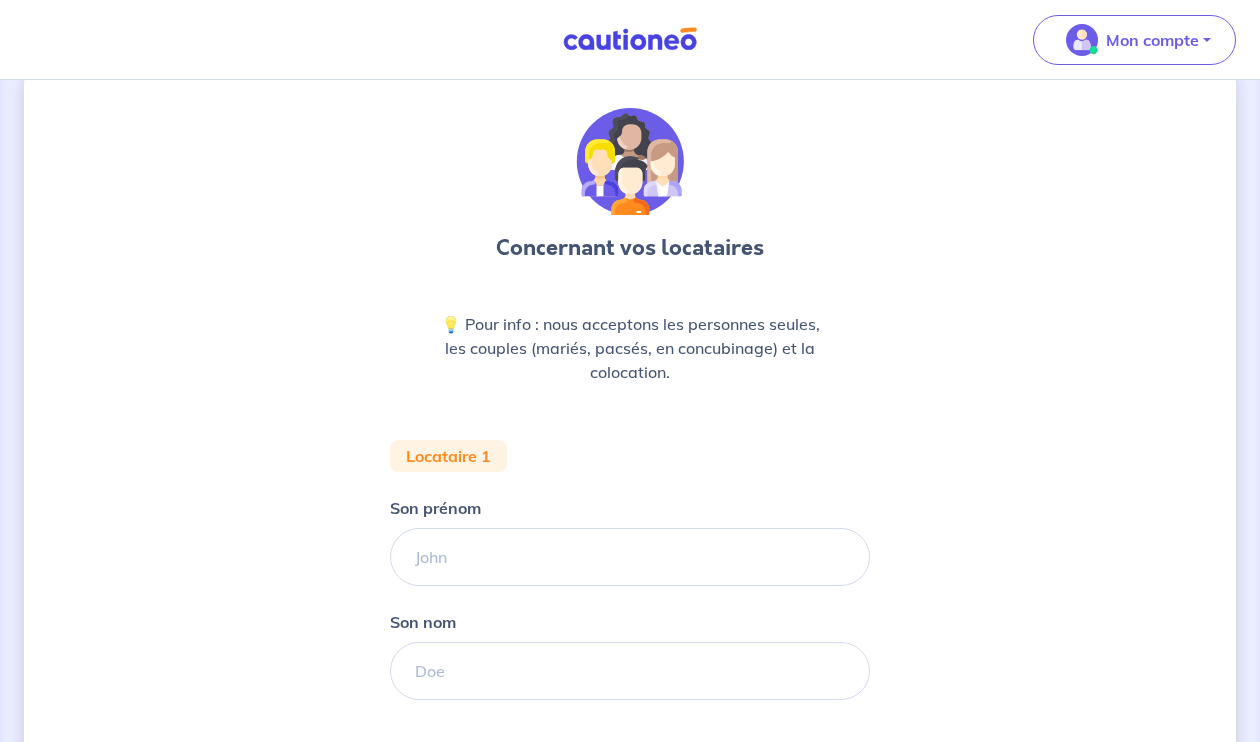 scroll, scrollTop: 0, scrollLeft: 0, axis: both 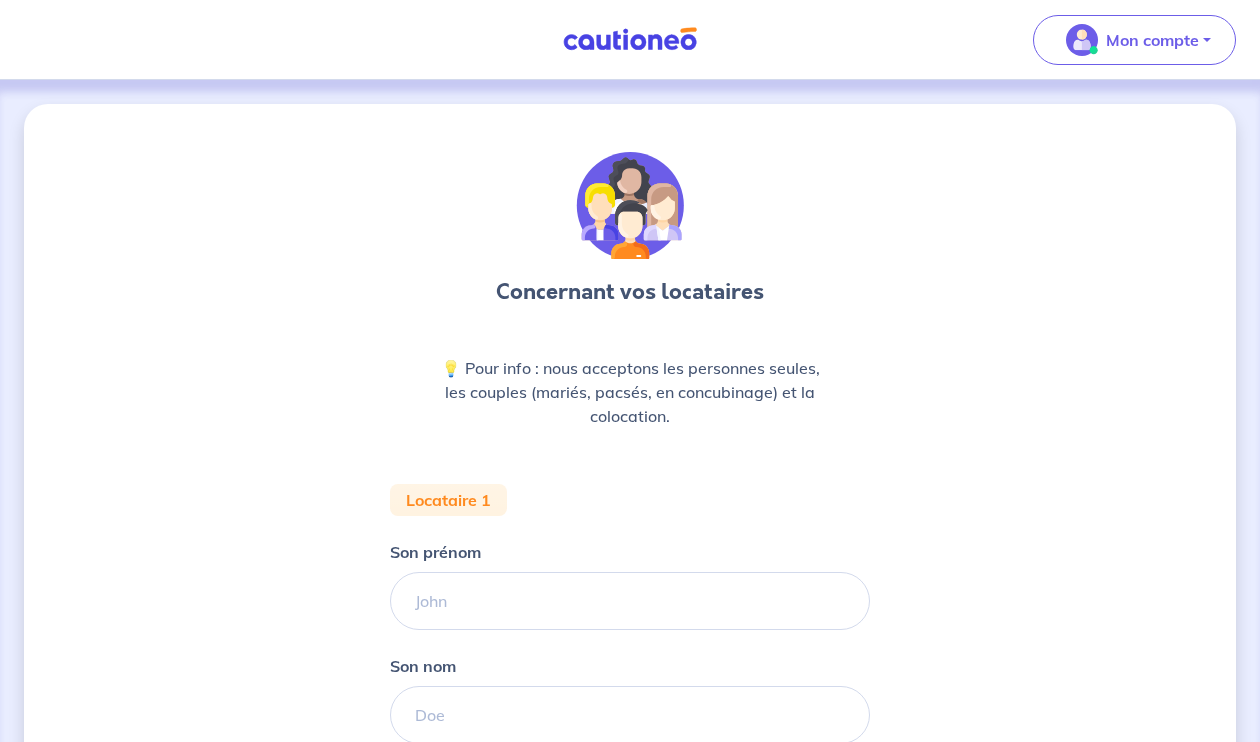 click on "Locataire 1" at bounding box center (448, 500) 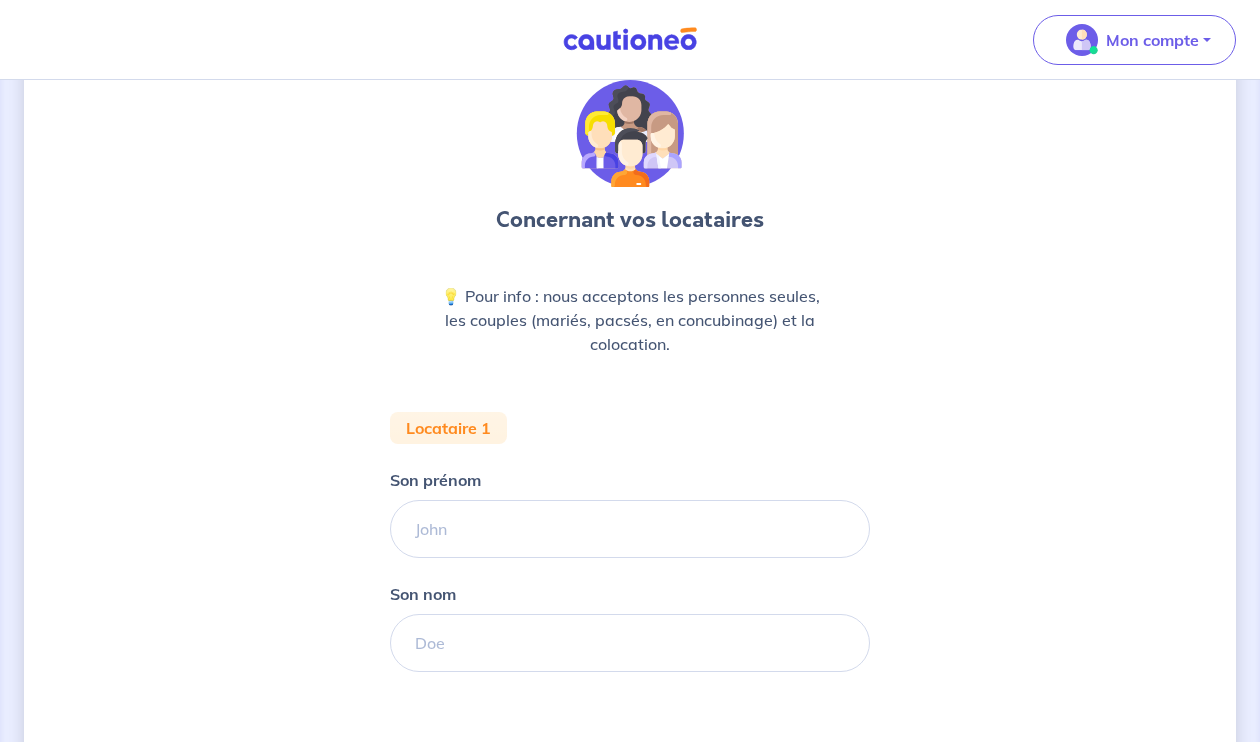 scroll, scrollTop: 200, scrollLeft: 0, axis: vertical 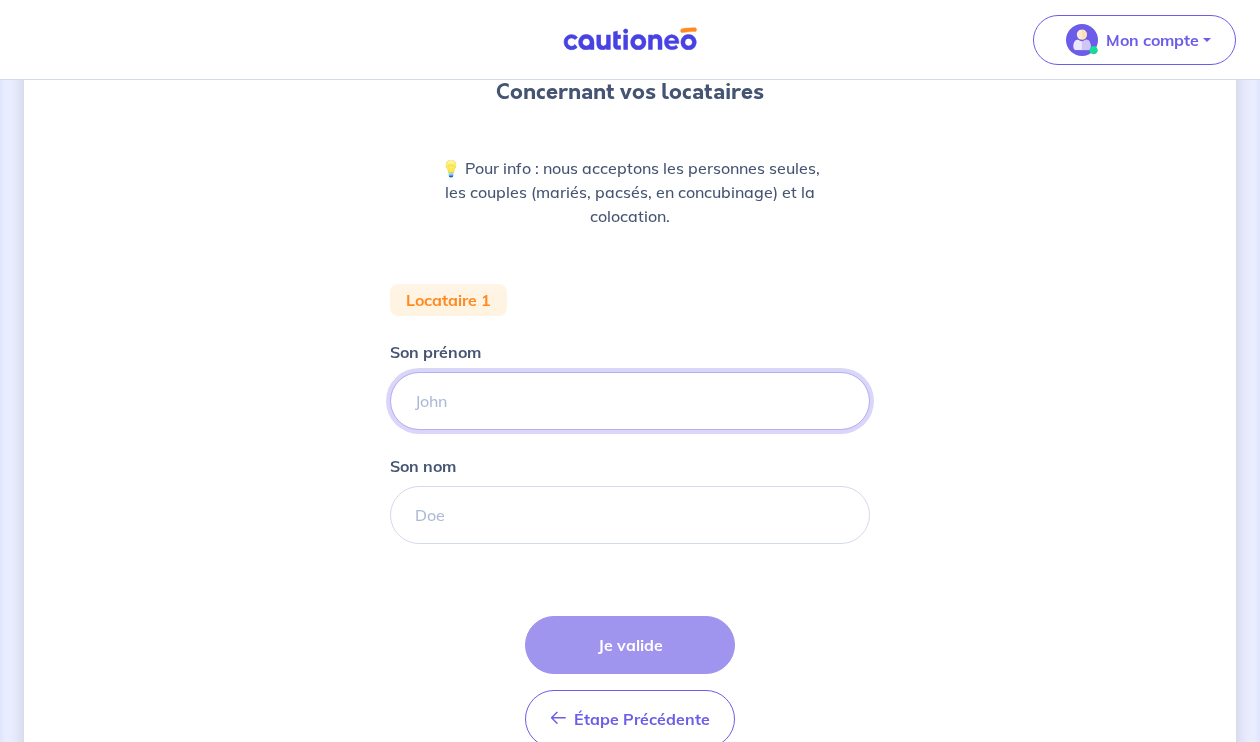 click on "Son prénom" at bounding box center [630, 401] 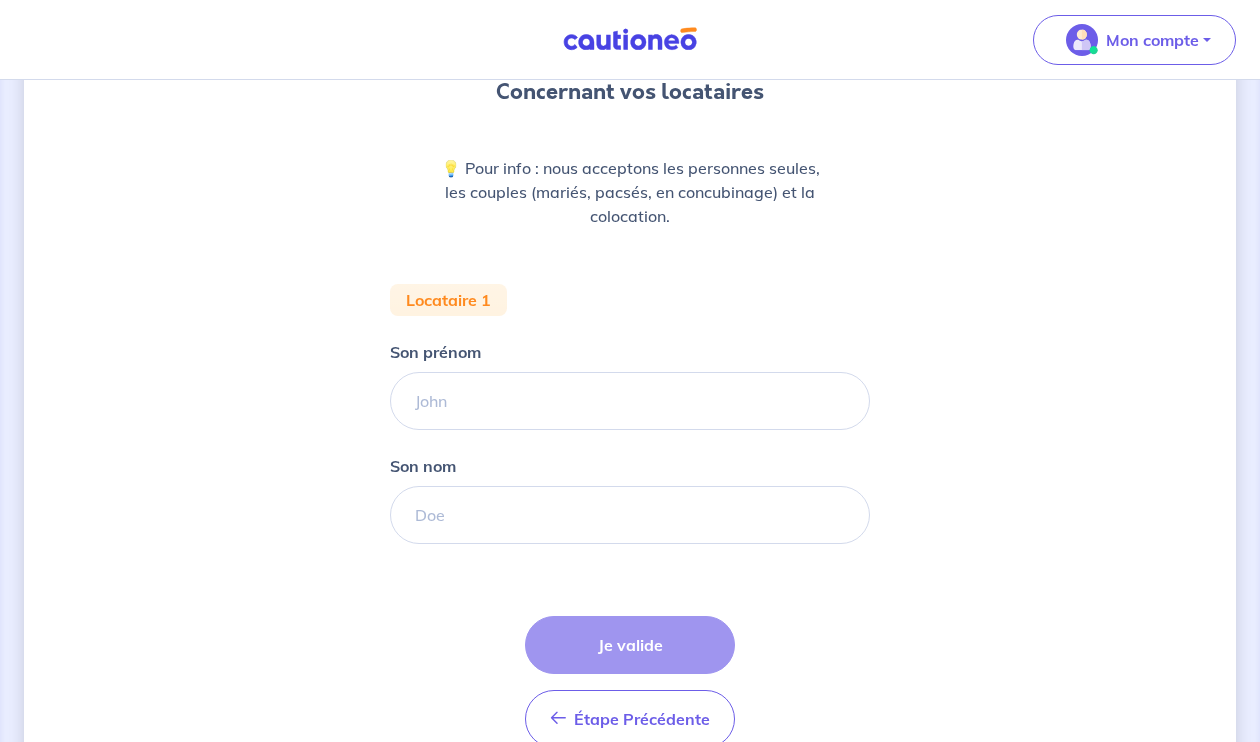 click on "Étape Précédente Précédent Je valide Je valide" at bounding box center [630, 682] 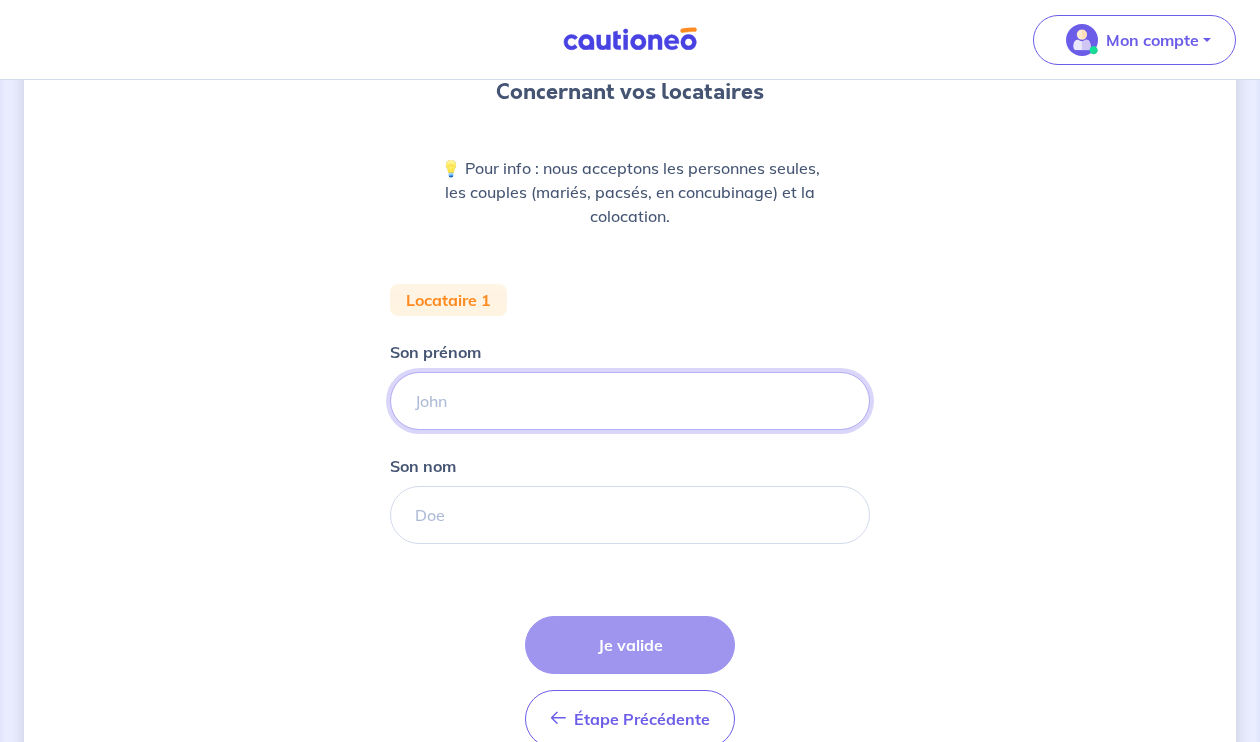 click on "Son prénom" at bounding box center (630, 401) 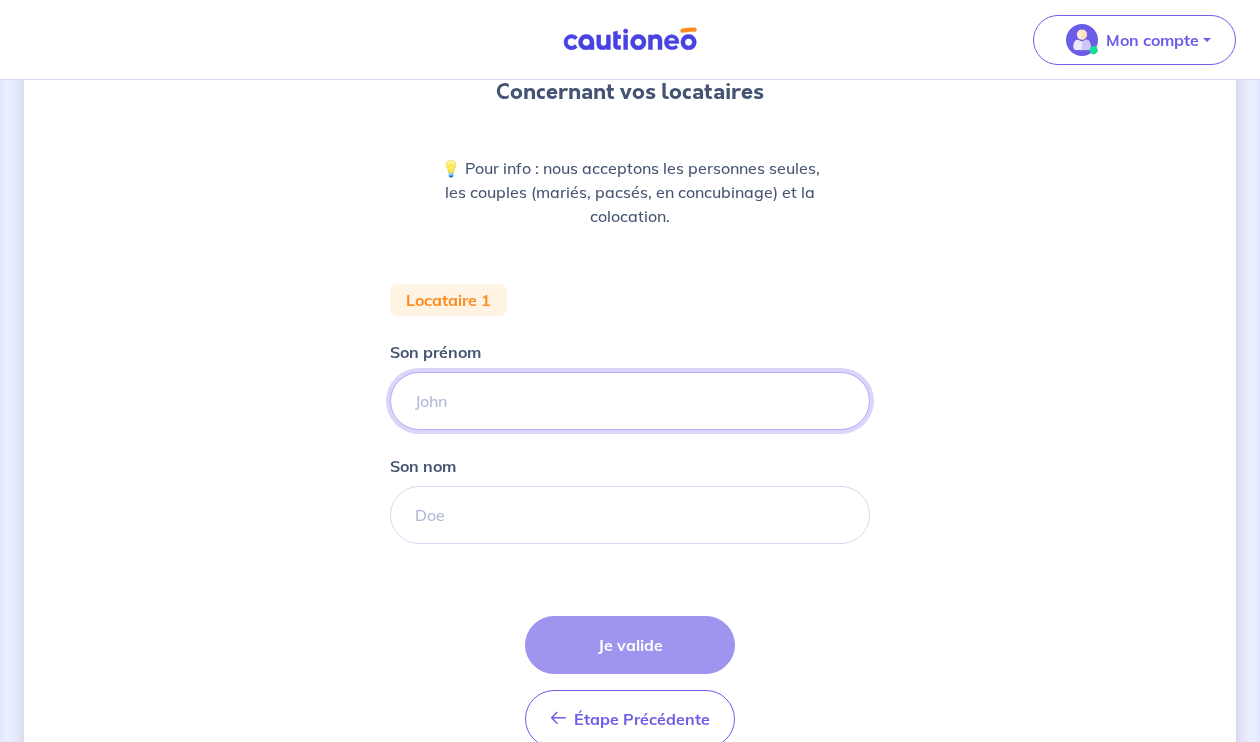 click on "Son prénom" at bounding box center [630, 401] 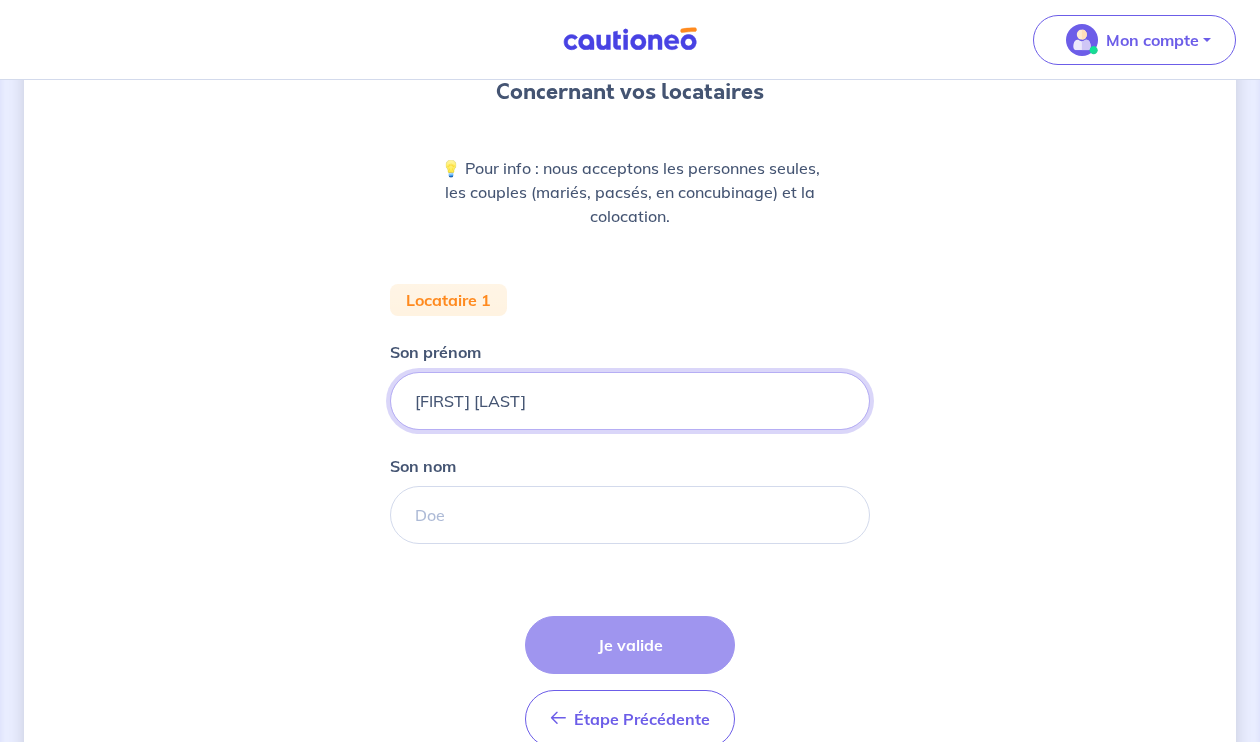 drag, startPoint x: 475, startPoint y: 398, endPoint x: 564, endPoint y: 397, distance: 89.005615 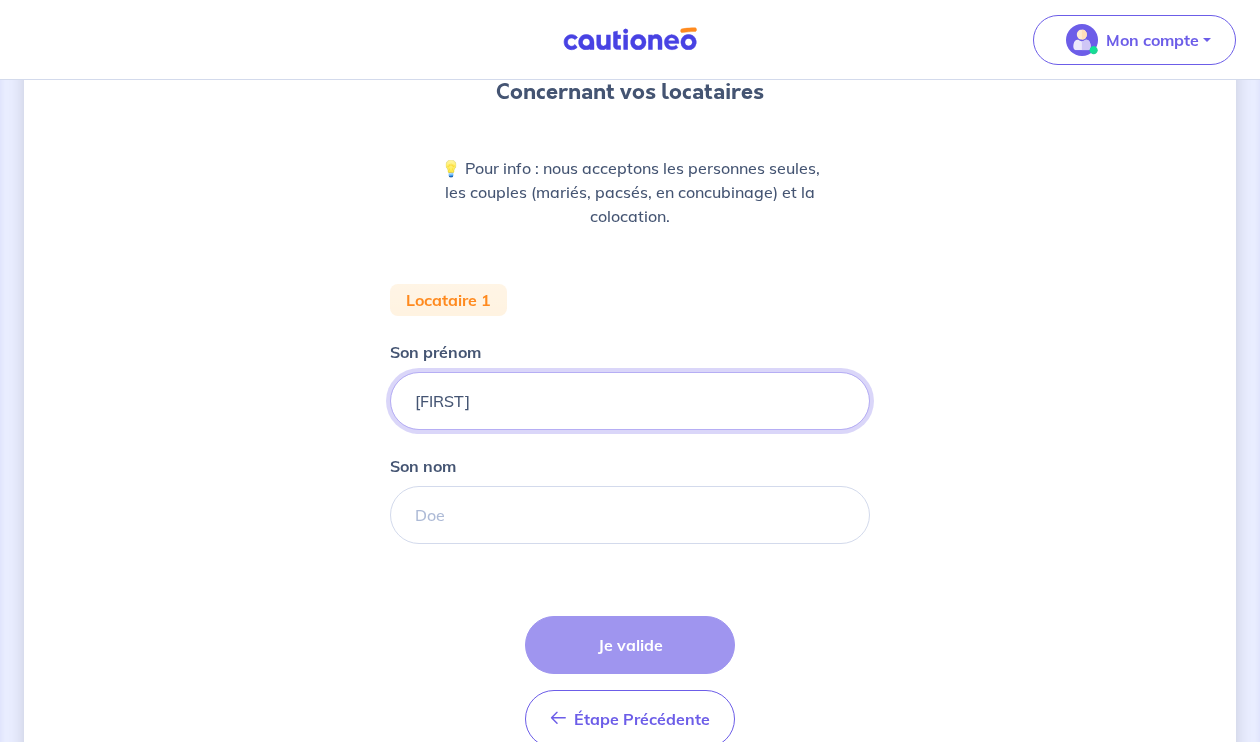 type on "[FIRST]" 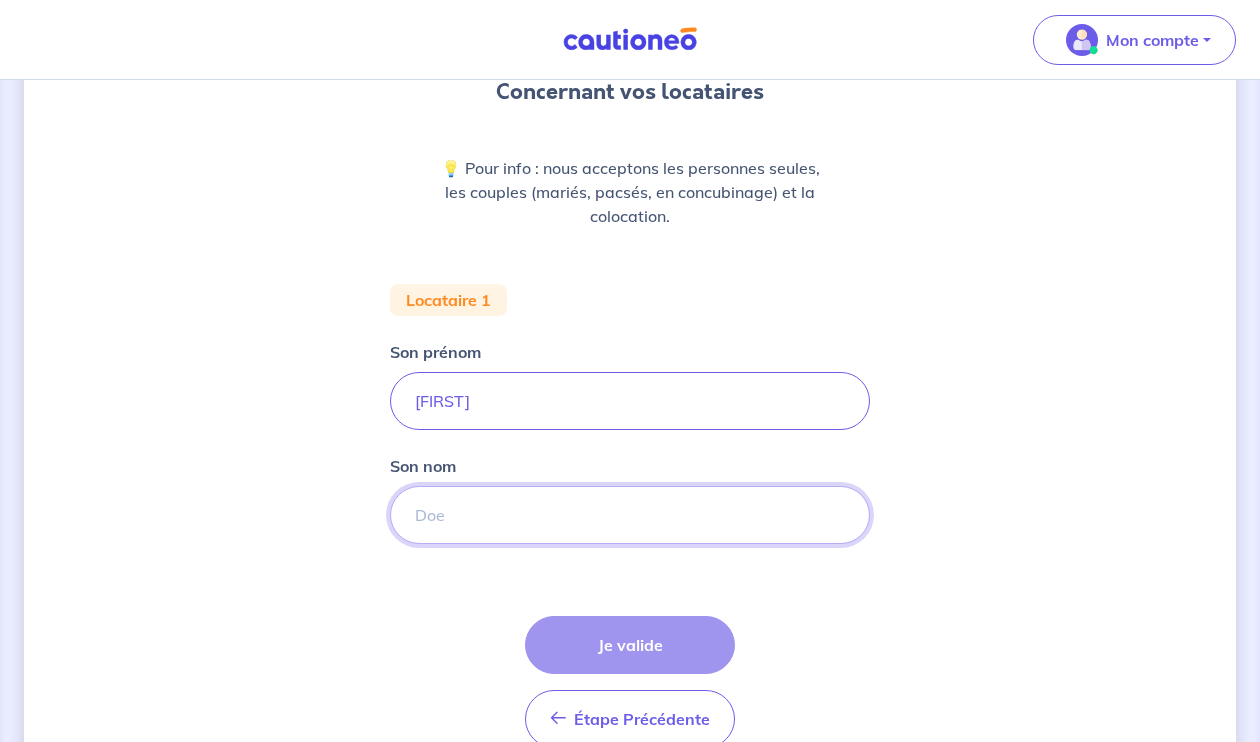click on "Son nom" at bounding box center (630, 515) 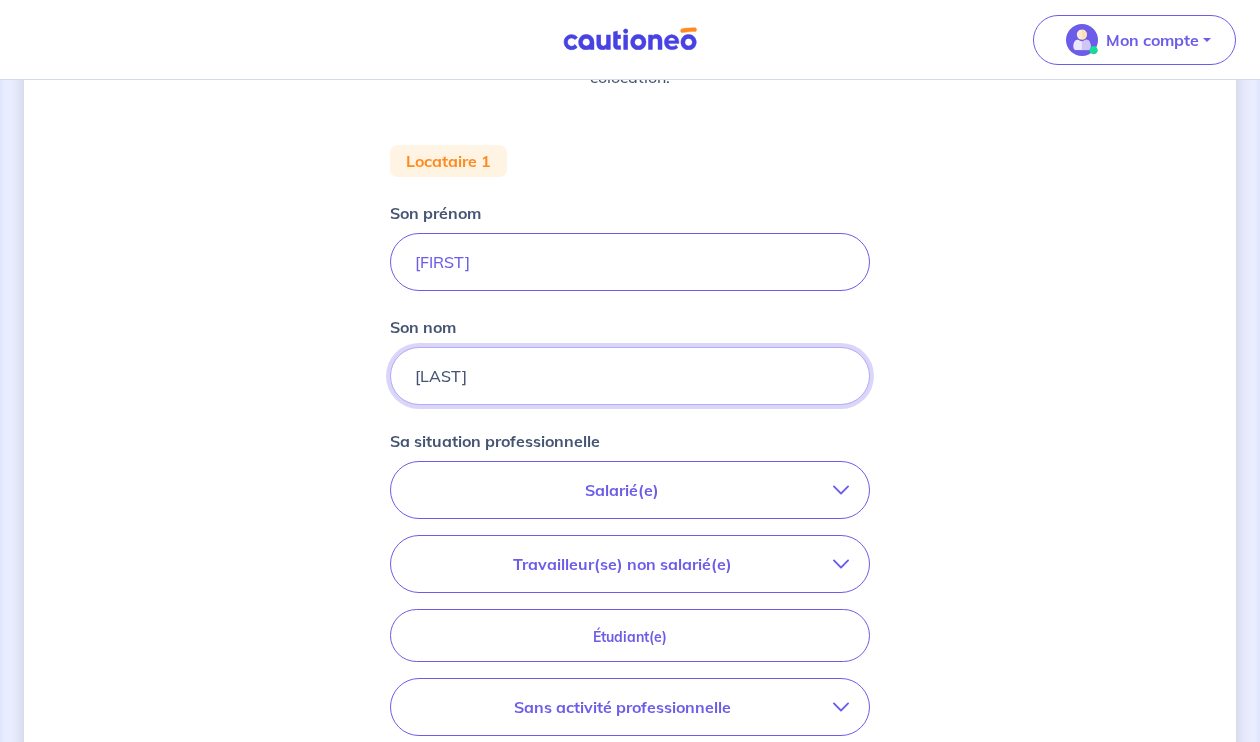 scroll, scrollTop: 245, scrollLeft: 0, axis: vertical 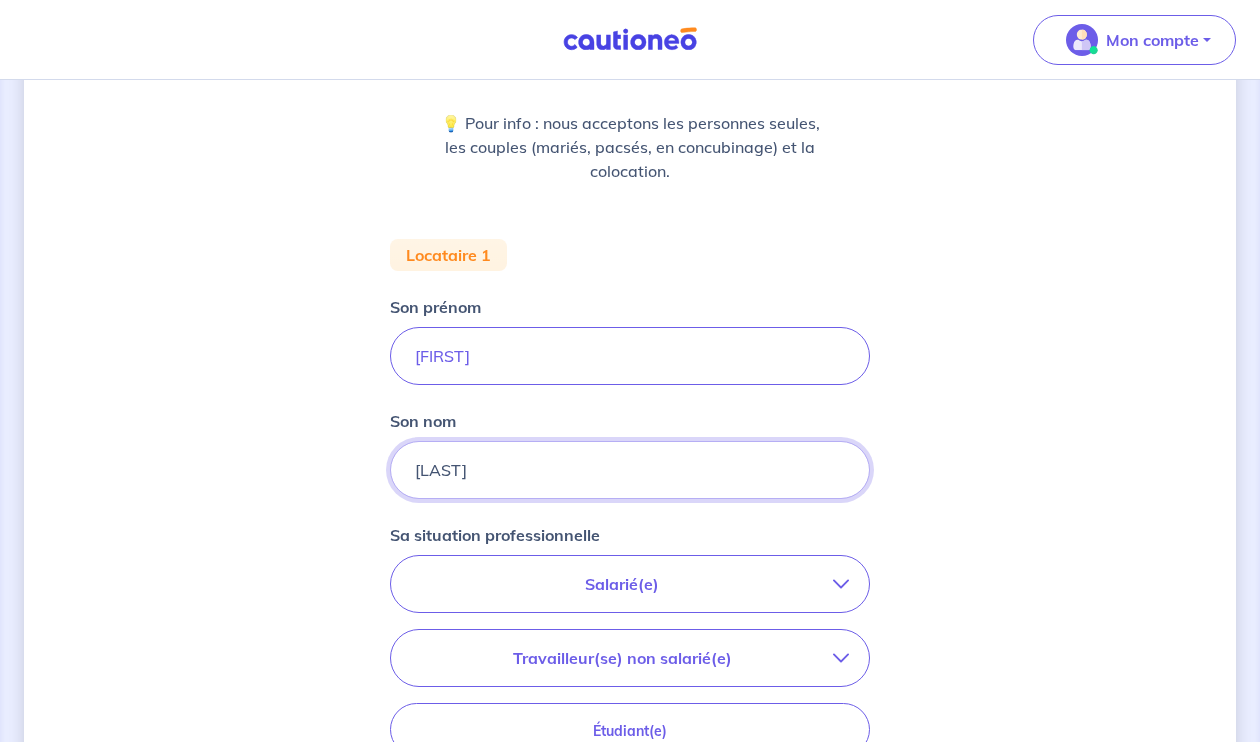 type on "[LAST]" 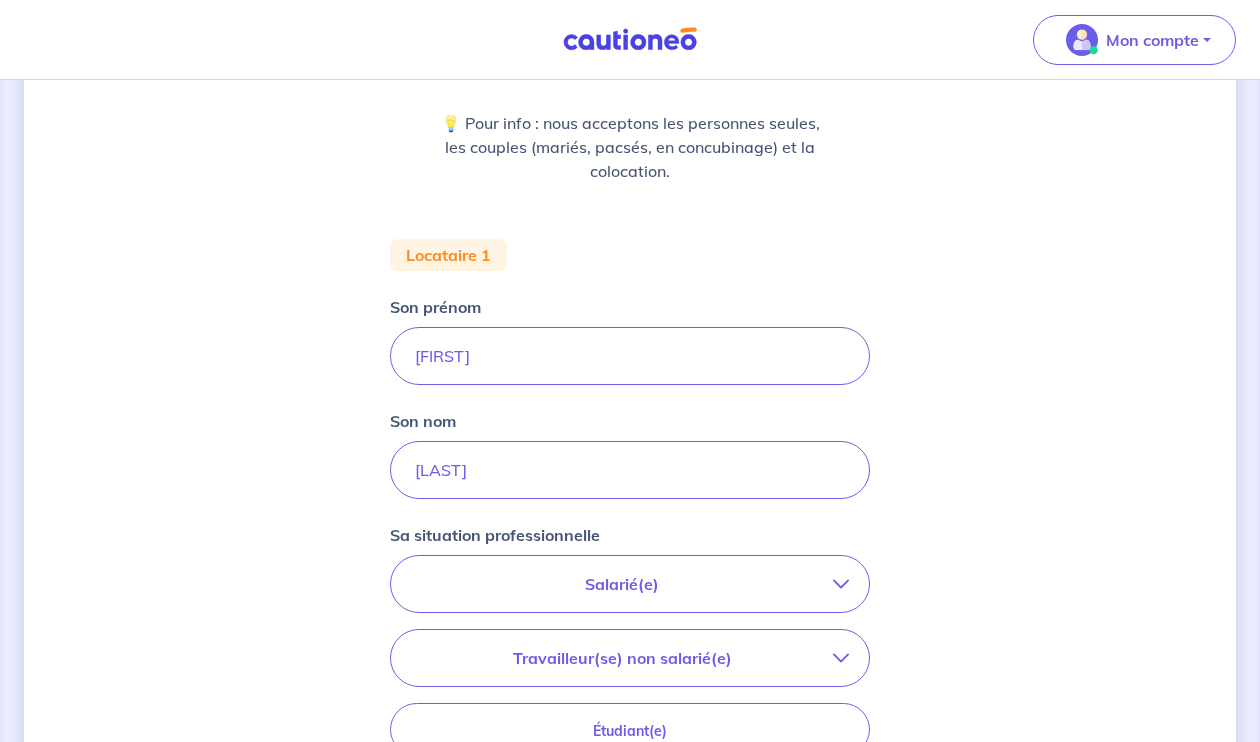 click on "Salarié(e)" at bounding box center [622, 584] 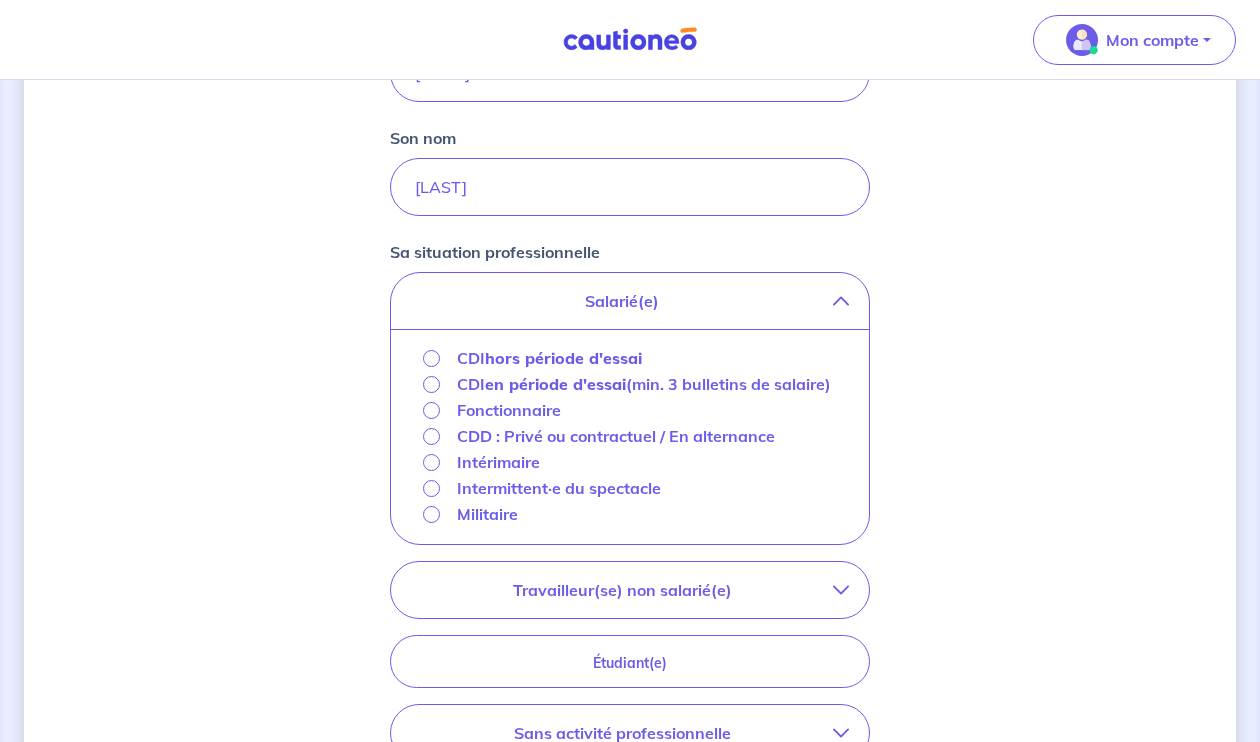 scroll, scrollTop: 545, scrollLeft: 0, axis: vertical 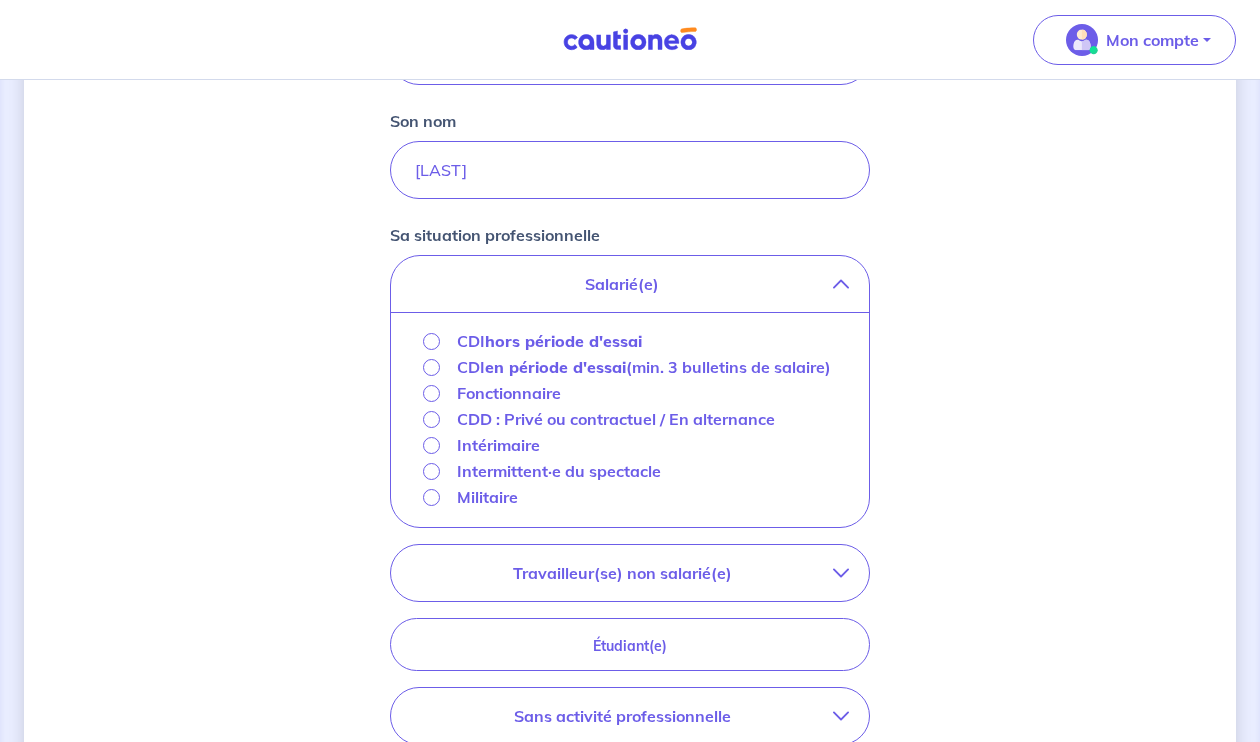 click on "Concernant vos locataires 💡 Pour info : nous acceptons les personnes seules, les couples (mariés, pacsés, en concubinage) et la colocation. Locataire 1 Son prénom [FIRST] Son nom [LAST] Sa situation professionnelle Salarié(e) CDI  hors période d'essai CDI  en période d'essai  (min. 3 bulletins de salaire) Fonctionnaire CDD : Privé ou contractuel / En alternance Intérimaire Intermittent·e du spectacle Militaire Travailleur(se) non salarié(e) Freelance / auto-entrepreneur Artisan / commerçant(e) Chef d'entreprise Profession libérale Étudiant(e) Sans activité professionnelle Retraité(e) Sans activité professionnelle Étape Précédente Précédent Je valide Je valide" at bounding box center (630, 298) 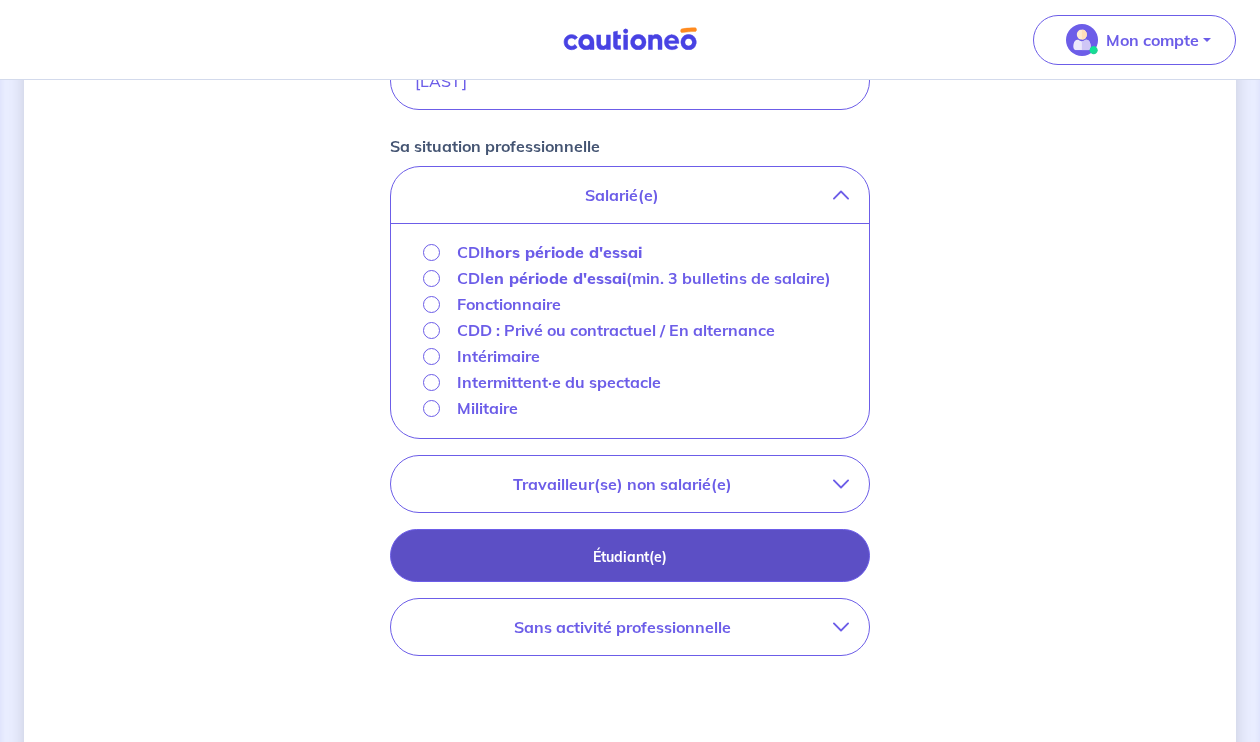 scroll, scrollTop: 600, scrollLeft: 0, axis: vertical 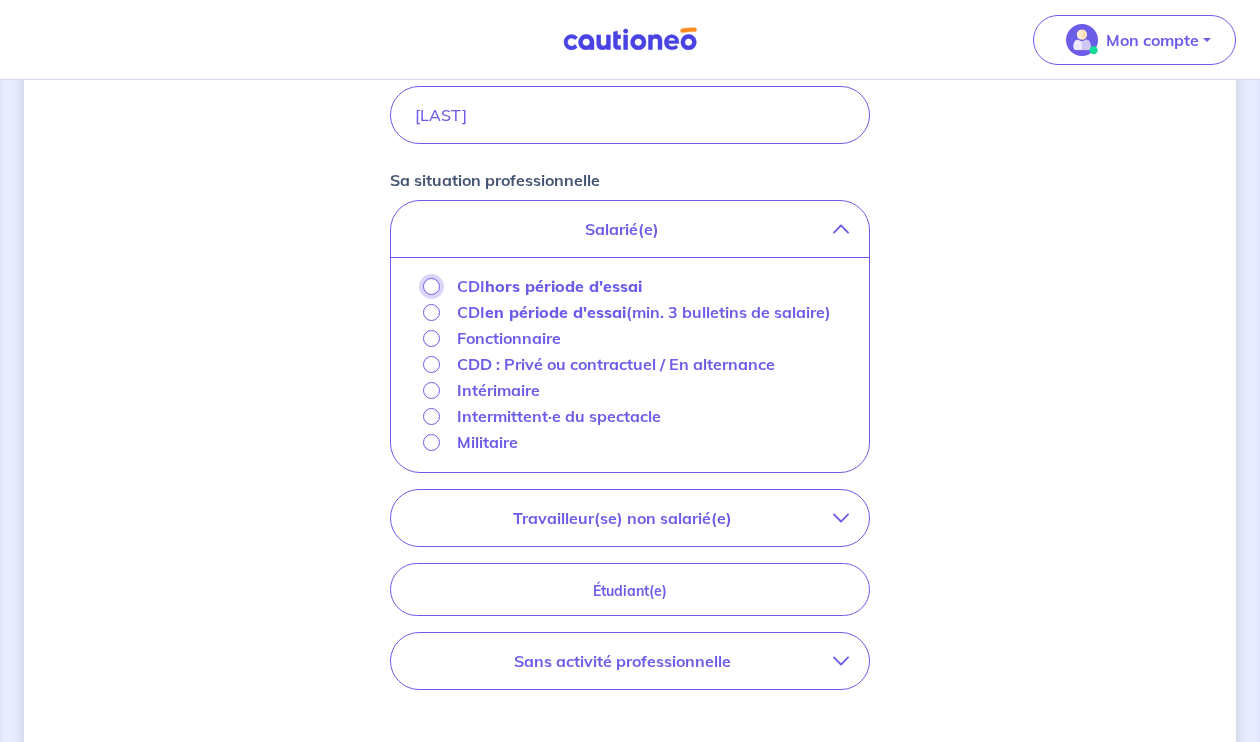 click on "CDI  hors période d'essai" at bounding box center (431, 286) 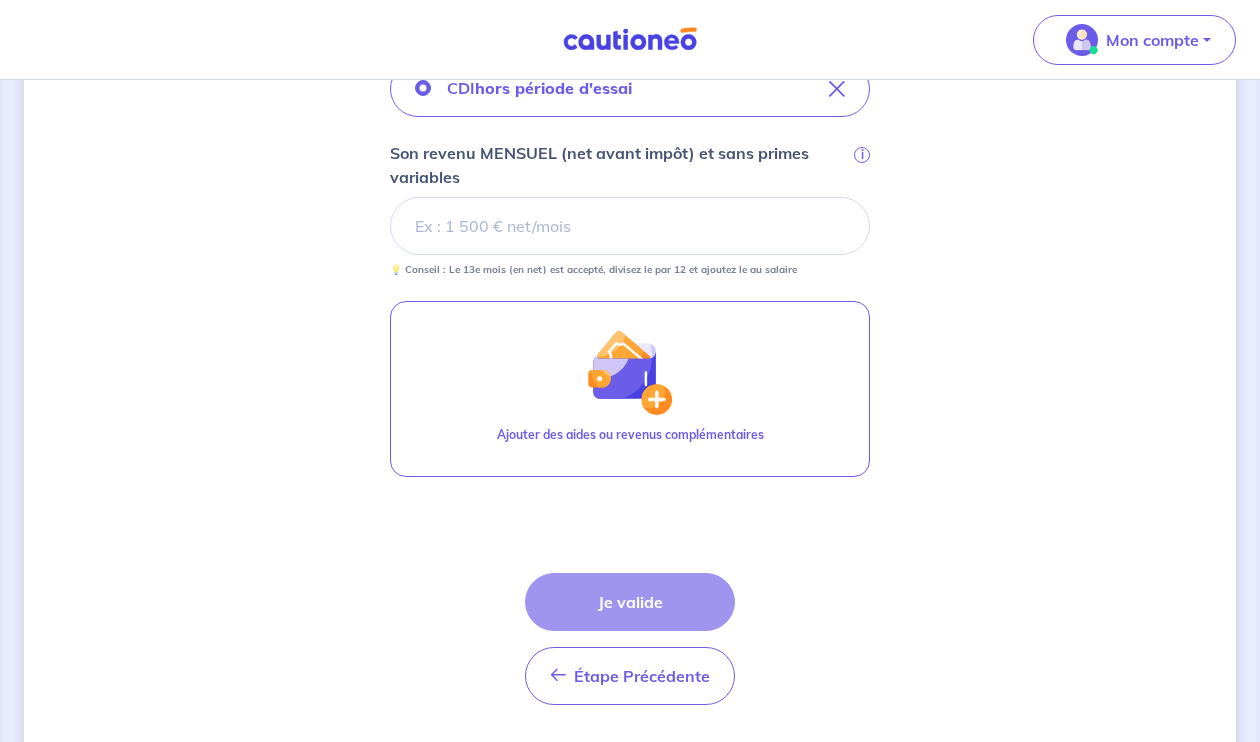 scroll, scrollTop: 795, scrollLeft: 0, axis: vertical 